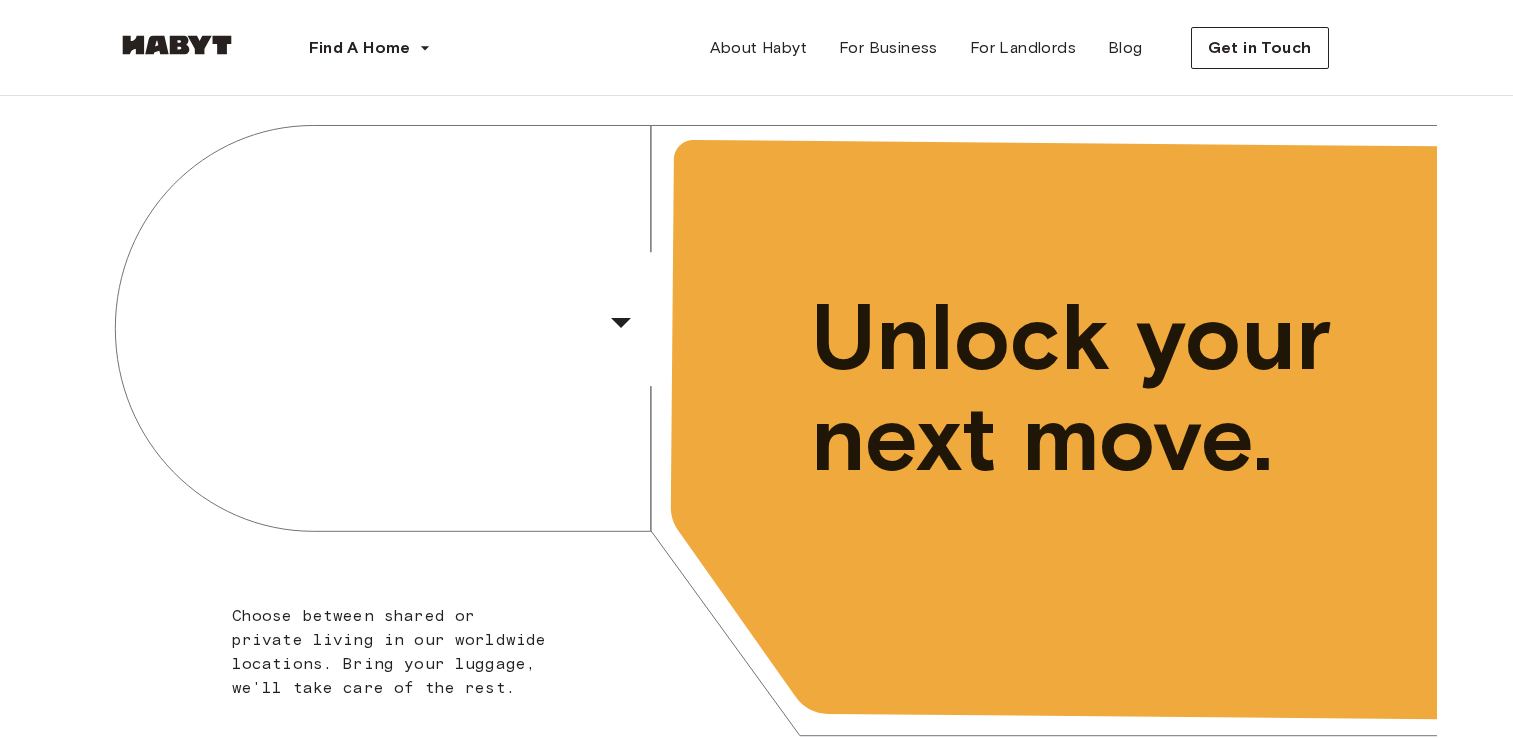 scroll, scrollTop: 0, scrollLeft: 0, axis: both 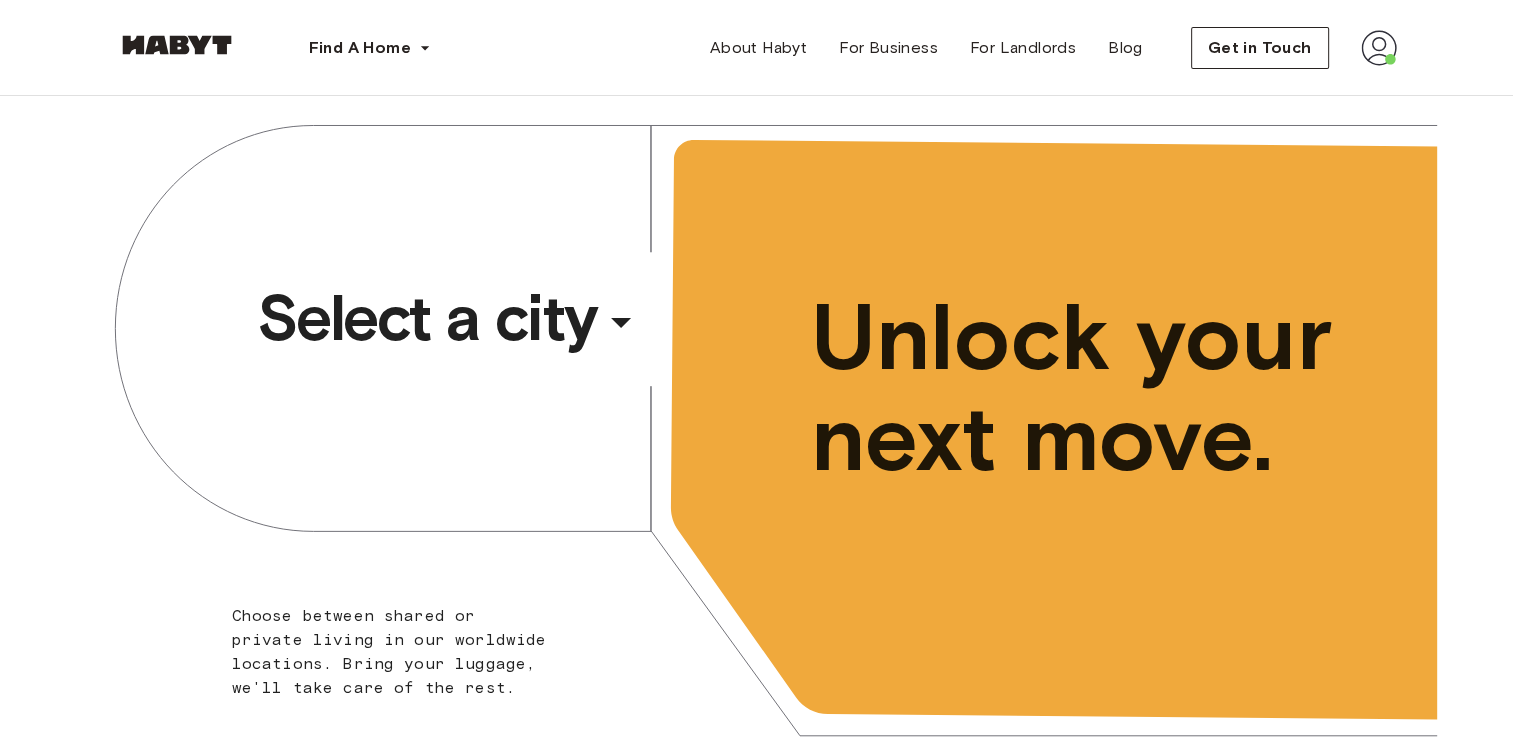 click 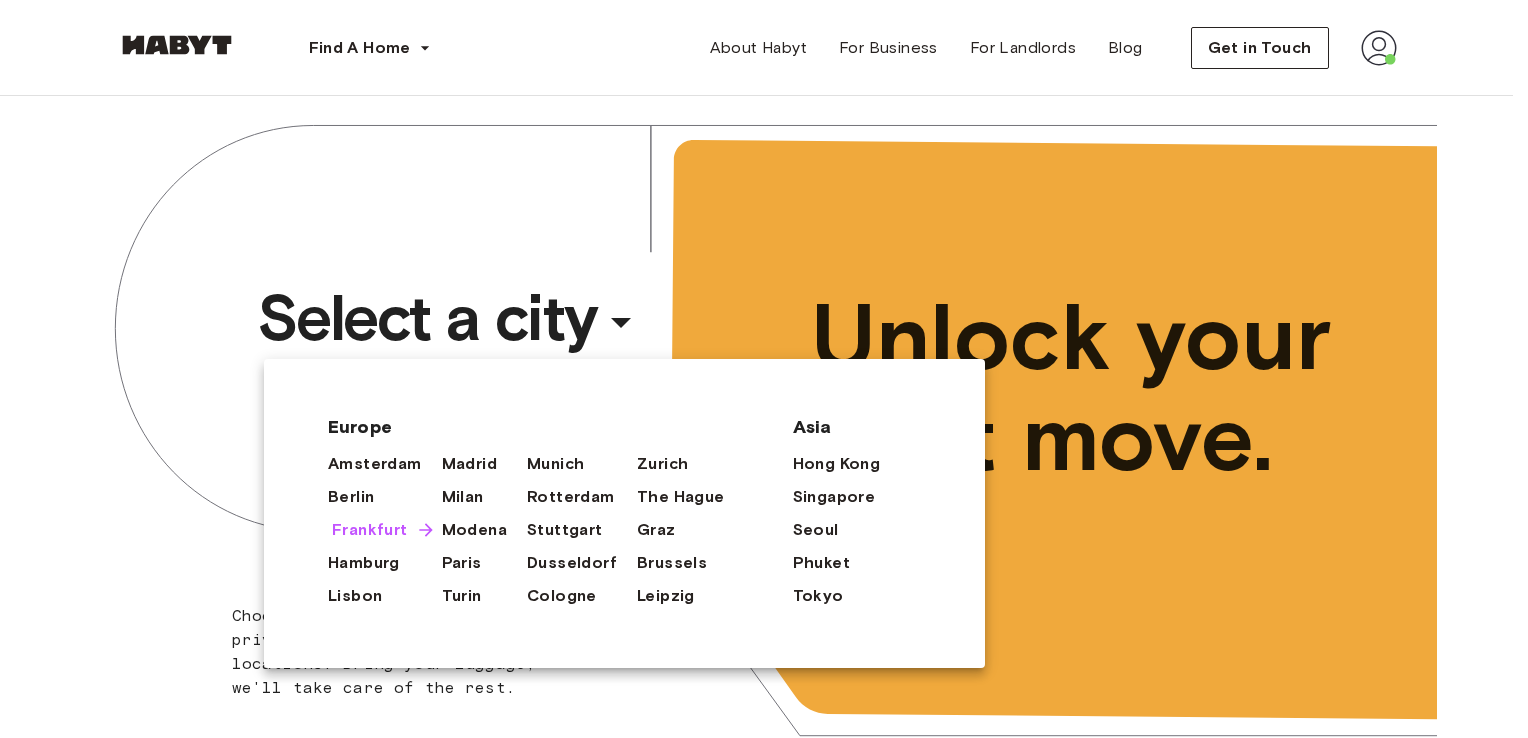 click on "Frankfurt" at bounding box center [370, 530] 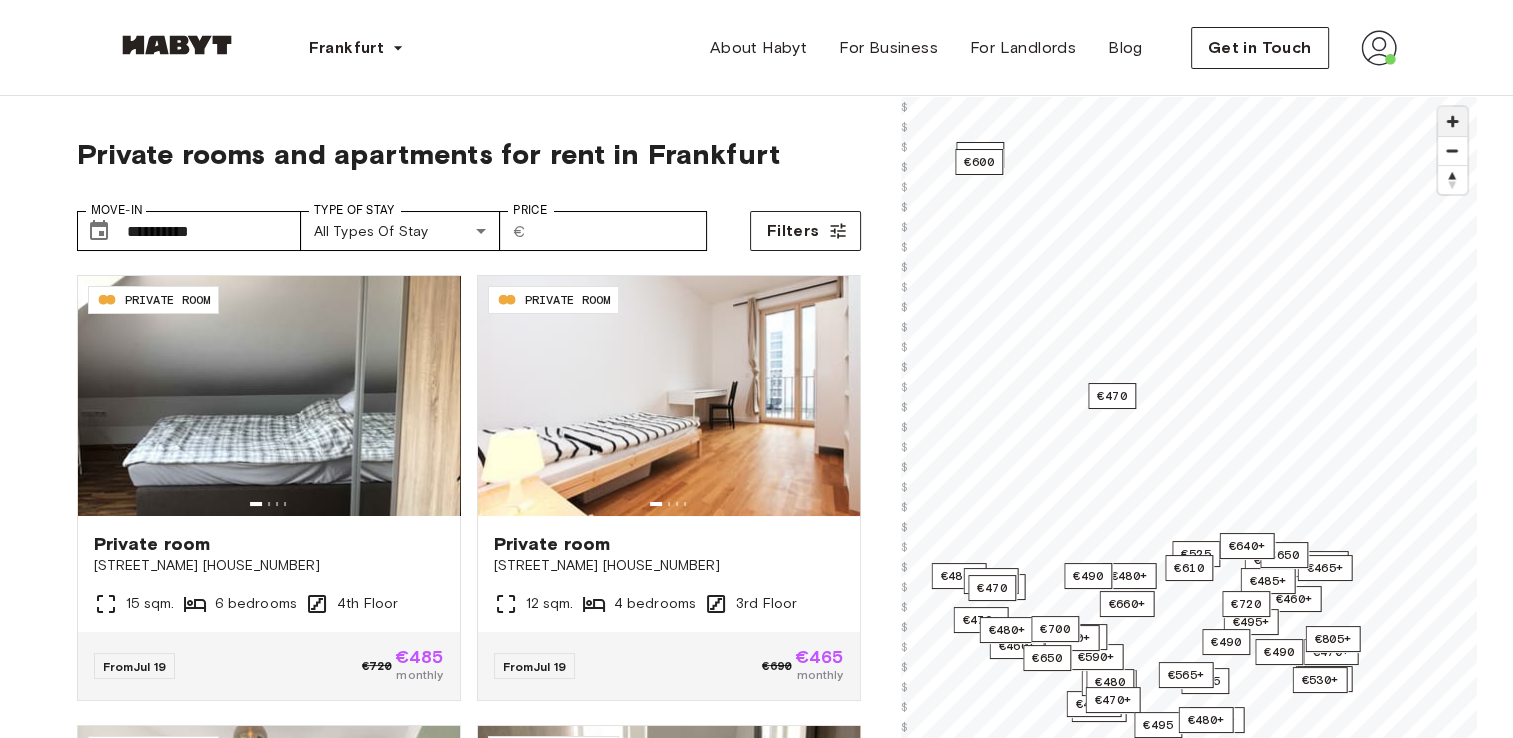 click at bounding box center (1452, 121) 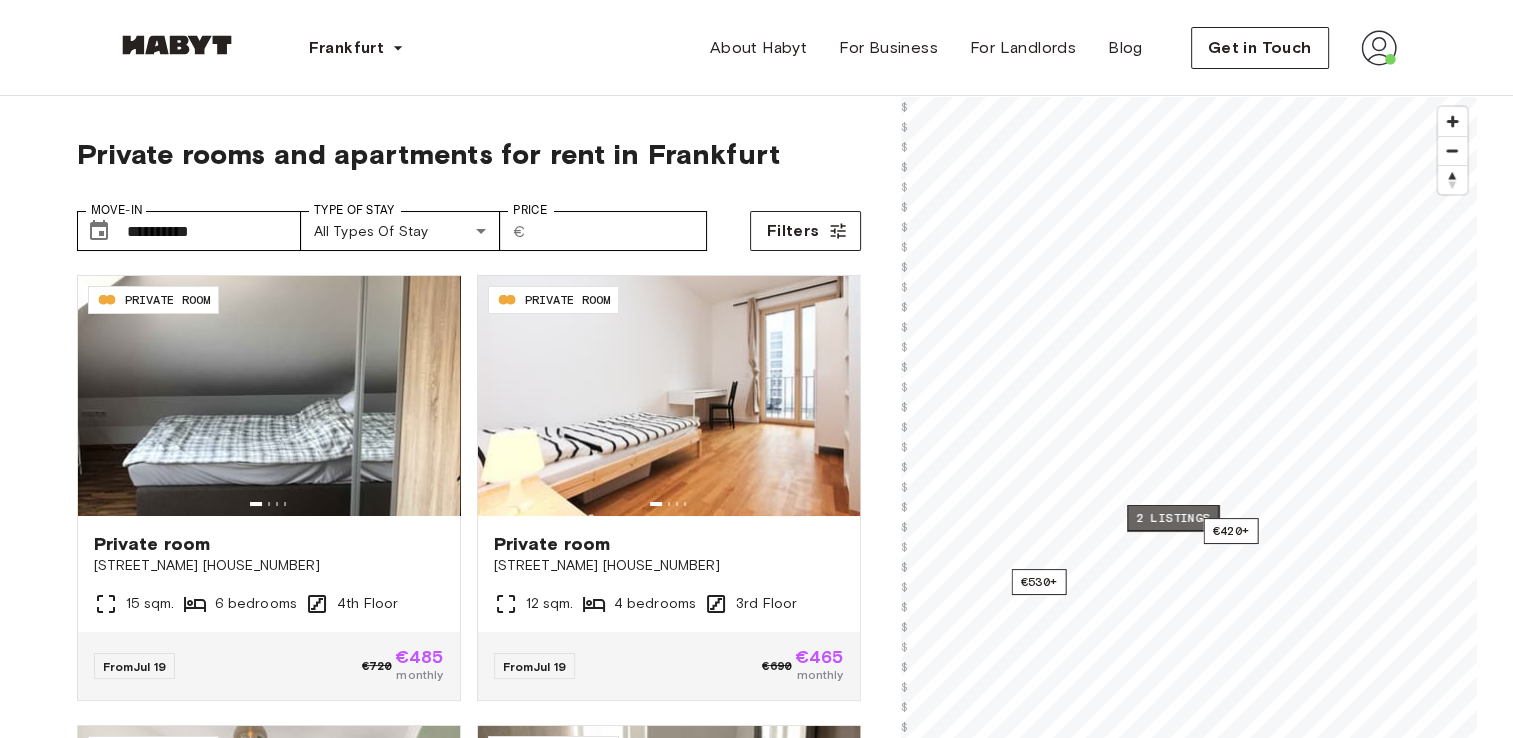 click on "2 listings" at bounding box center [1173, 518] 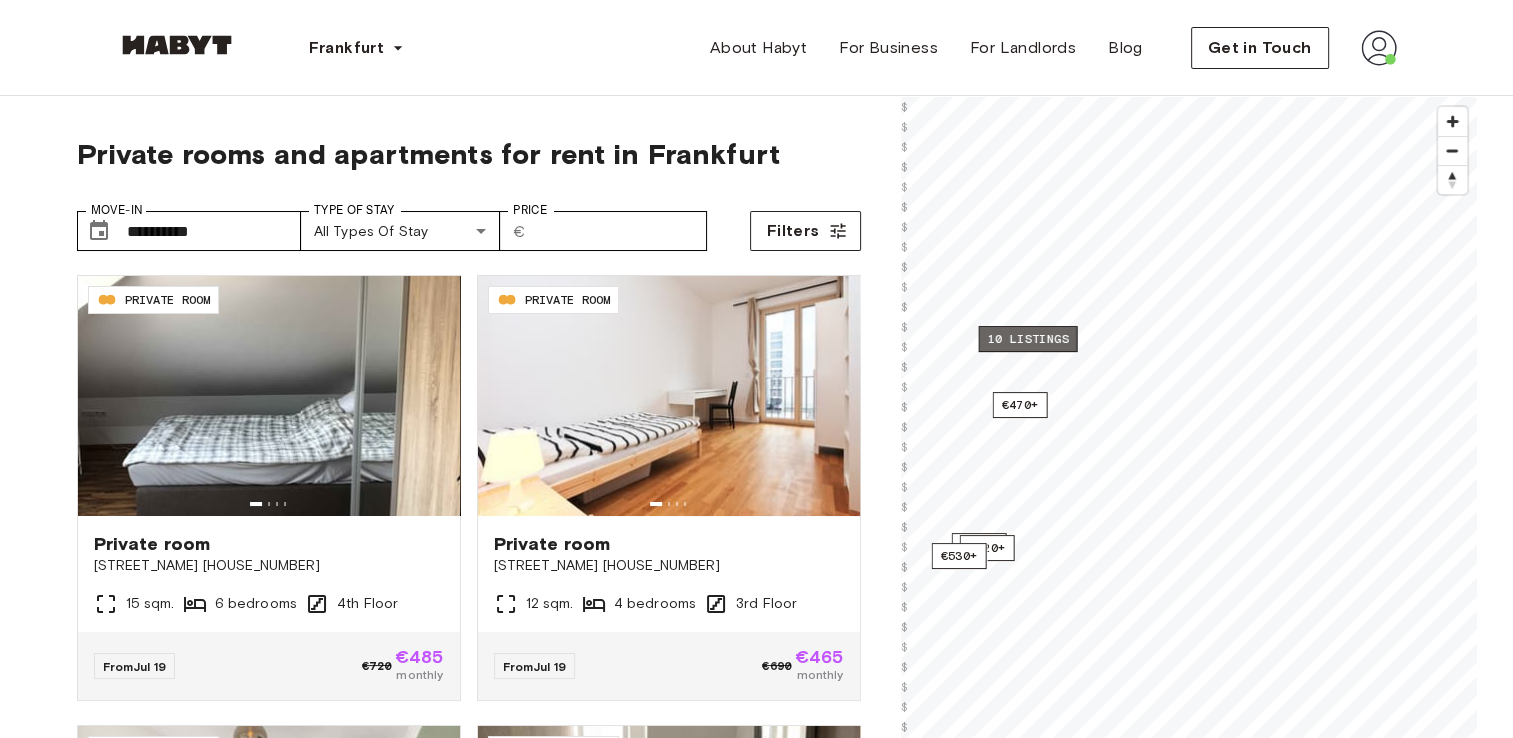 click on "10 listings" at bounding box center [1027, 339] 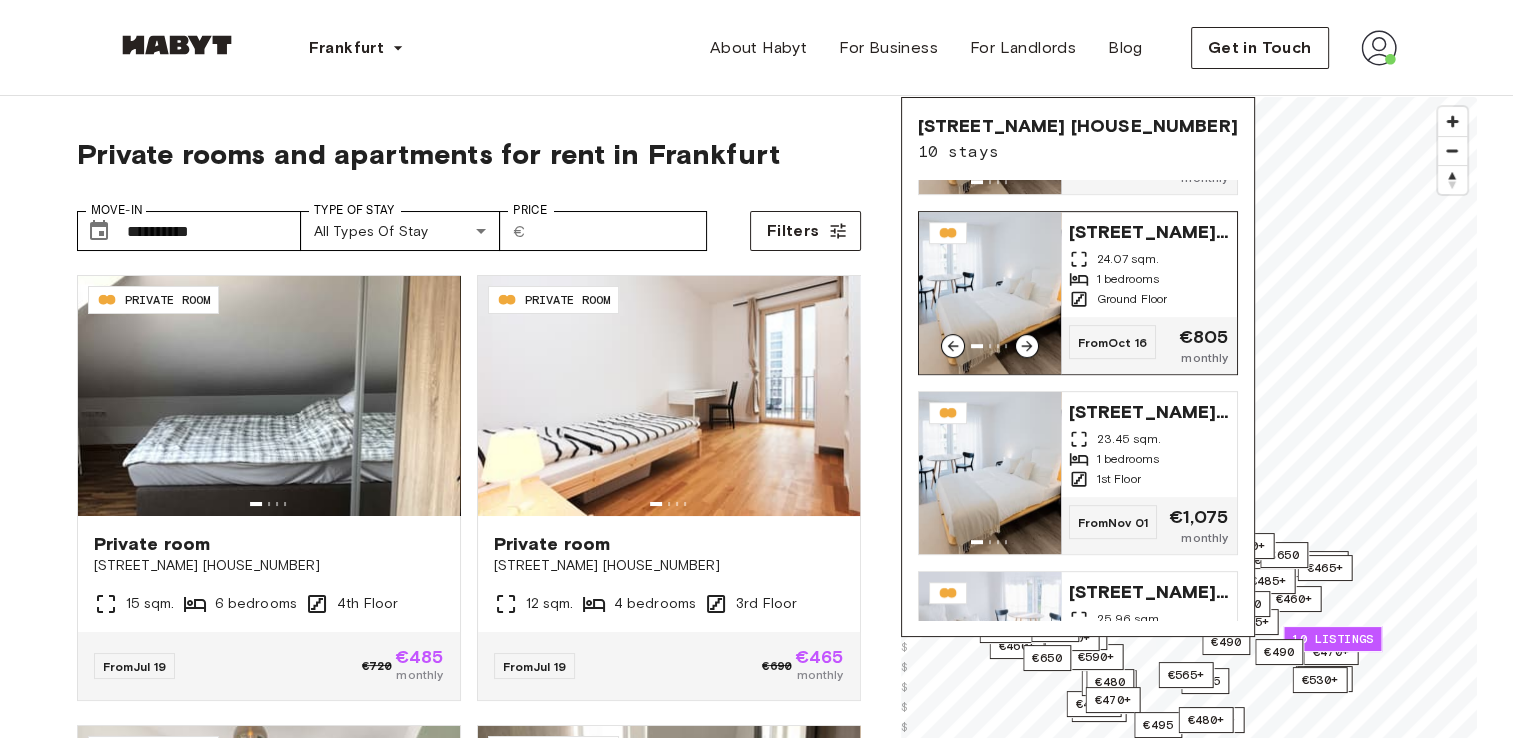 scroll, scrollTop: 939, scrollLeft: 0, axis: vertical 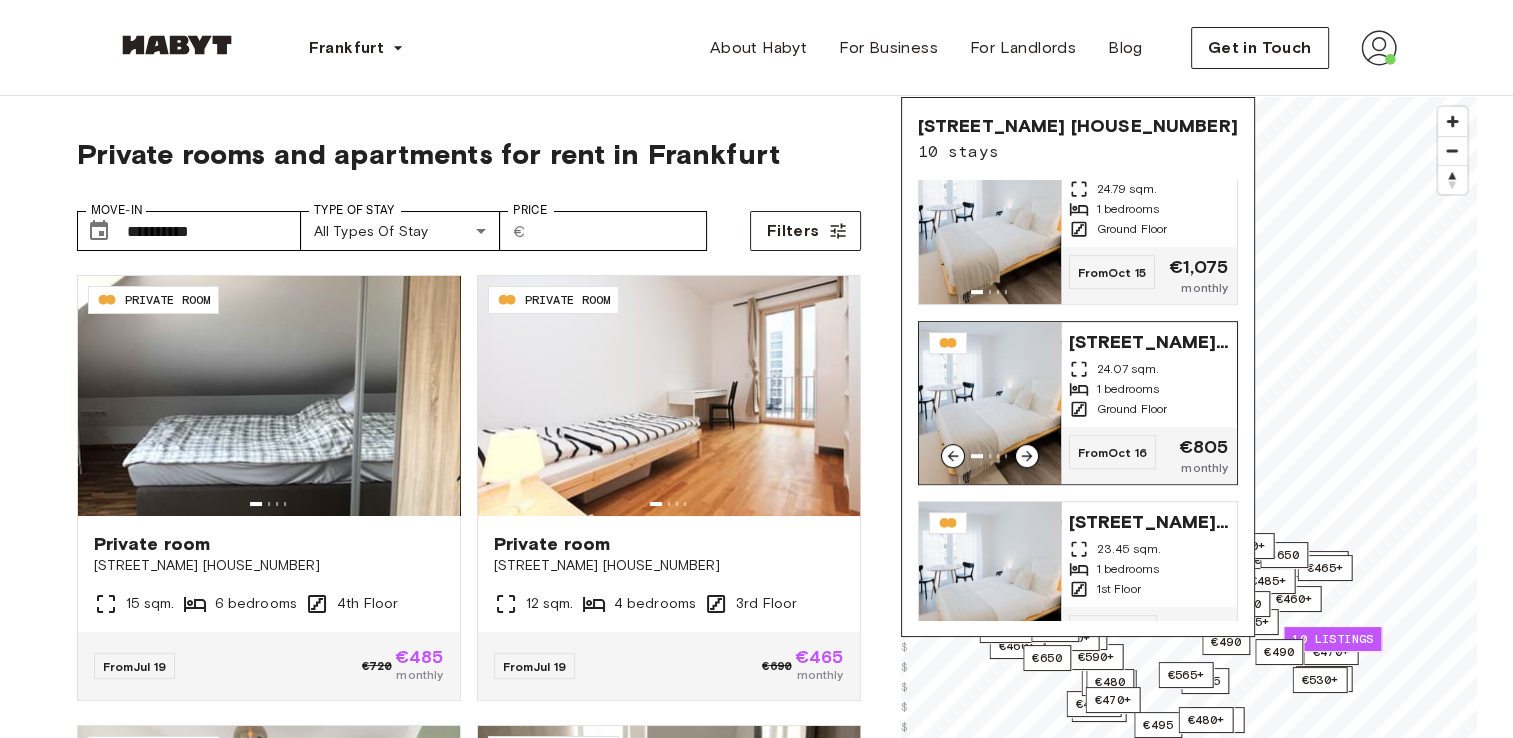 click on "Ostparkstraße 45a 24.07 sqm. 1 bedrooms Ground Floor" at bounding box center [1149, 374] 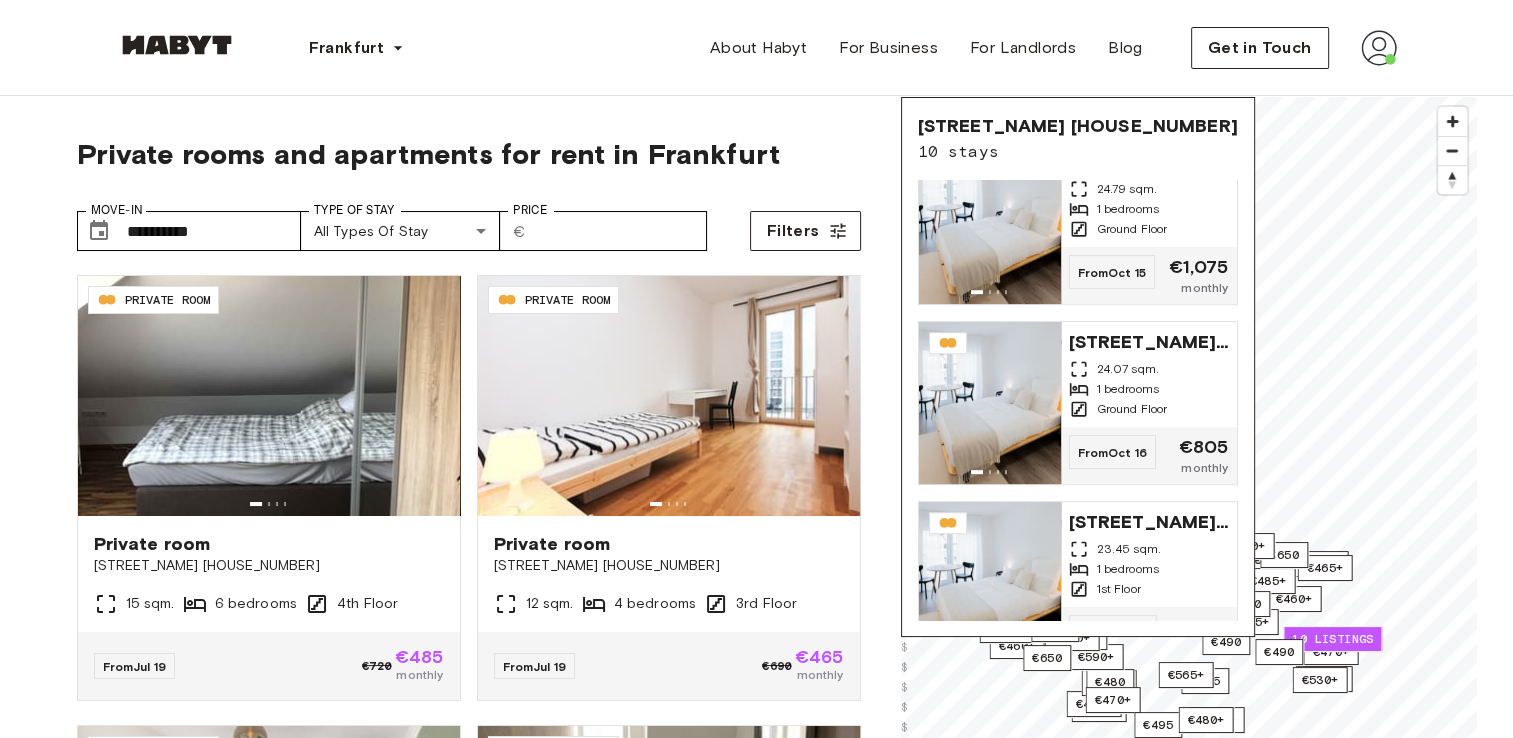 scroll, scrollTop: 300, scrollLeft: 0, axis: vertical 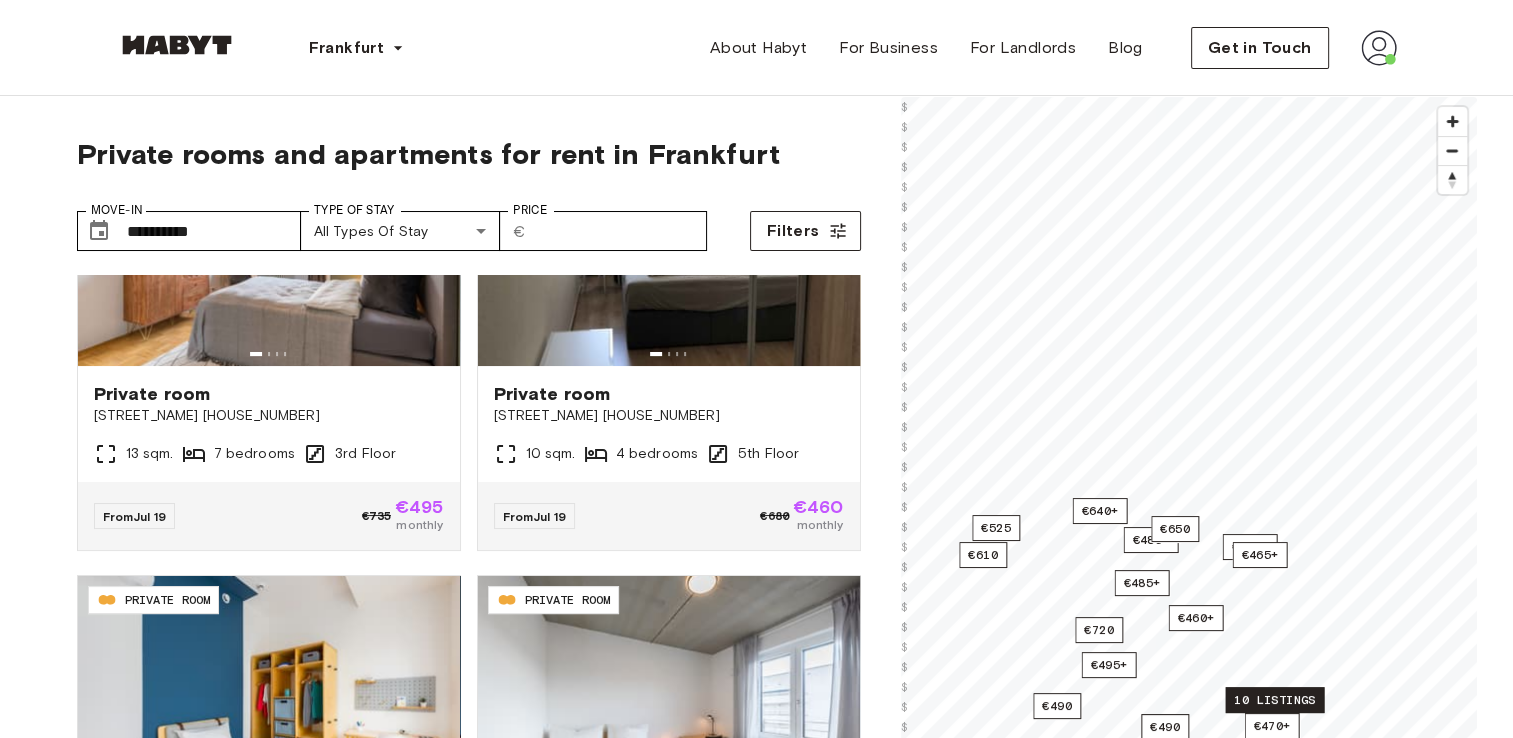 click on "10 listings" at bounding box center (1274, 700) 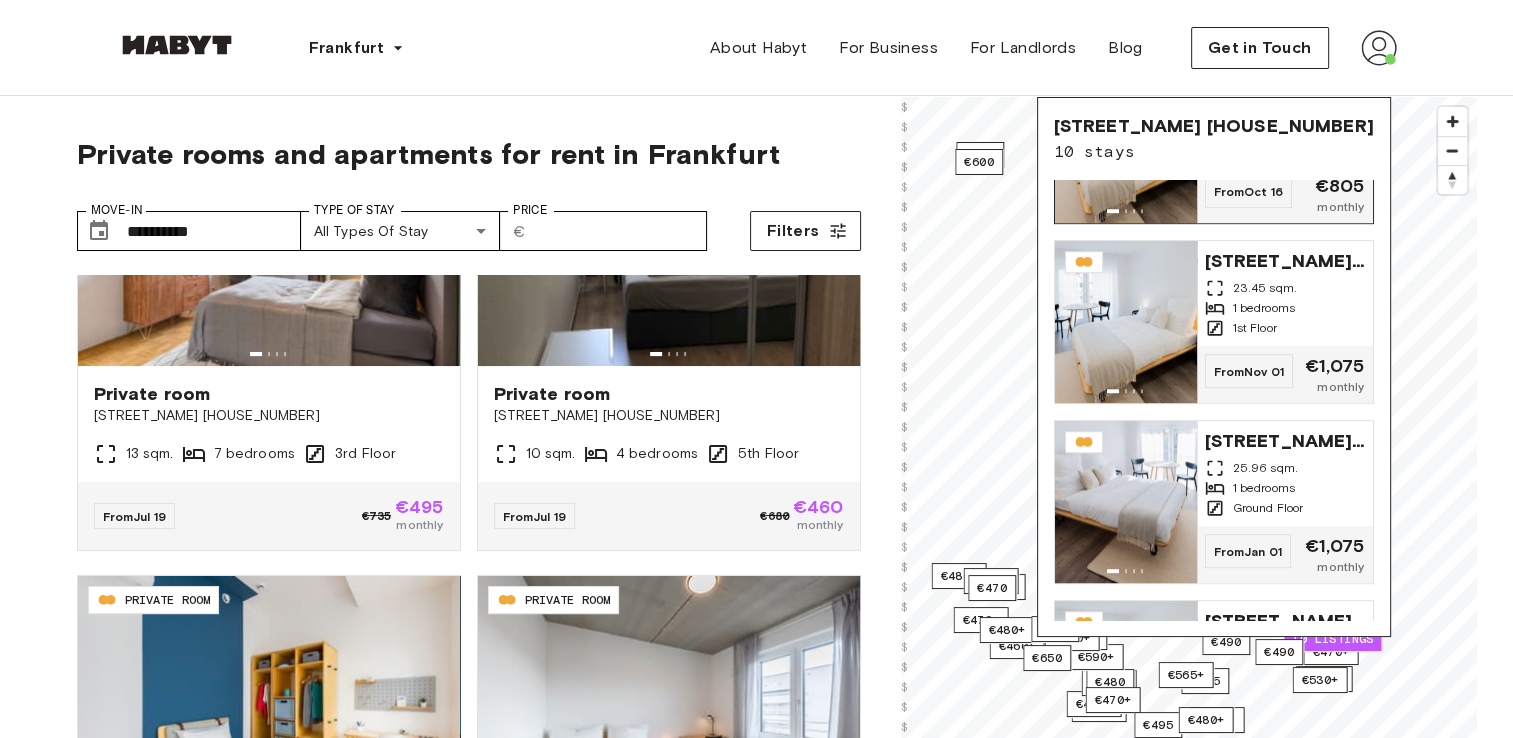 scroll, scrollTop: 1100, scrollLeft: 0, axis: vertical 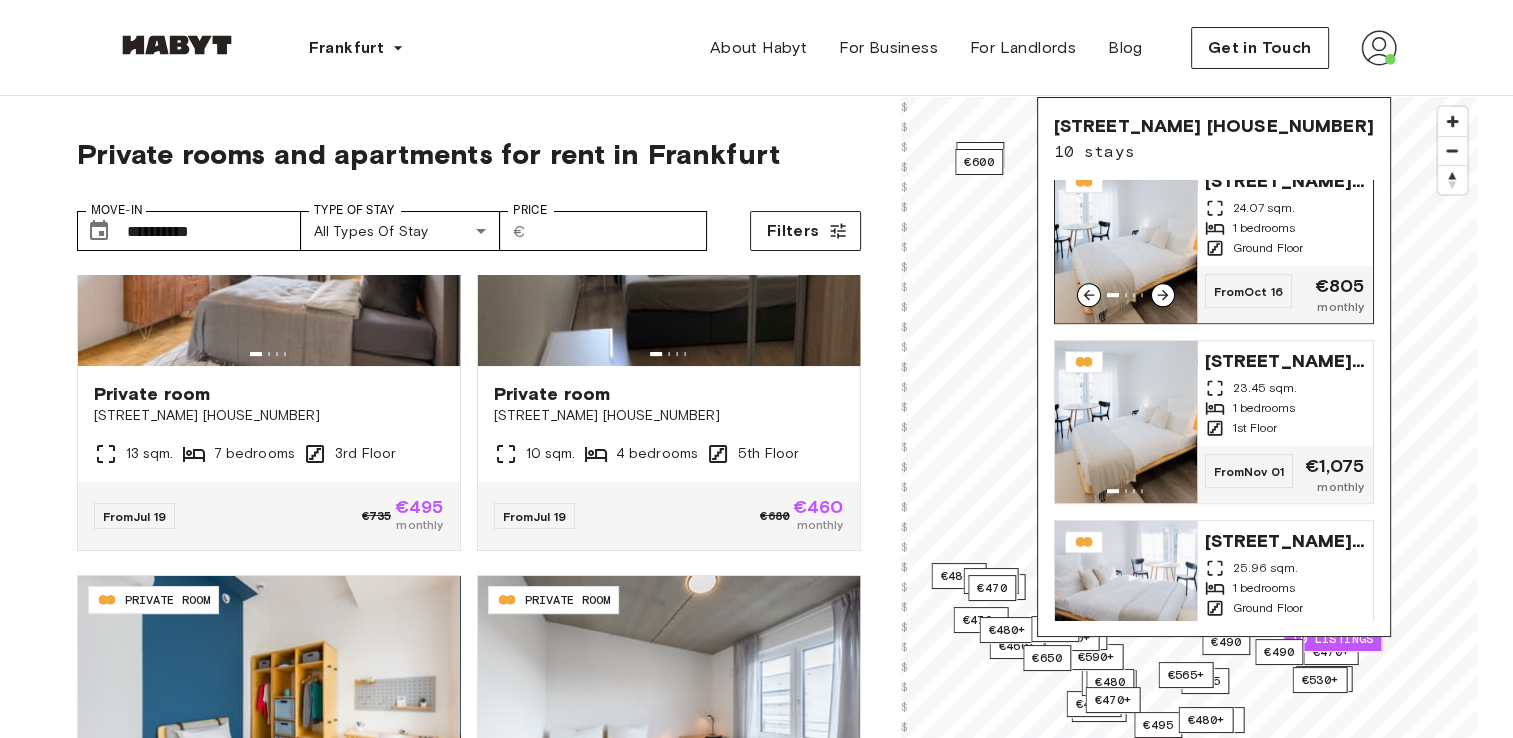 click on "Ground Floor" at bounding box center (1268, 248) 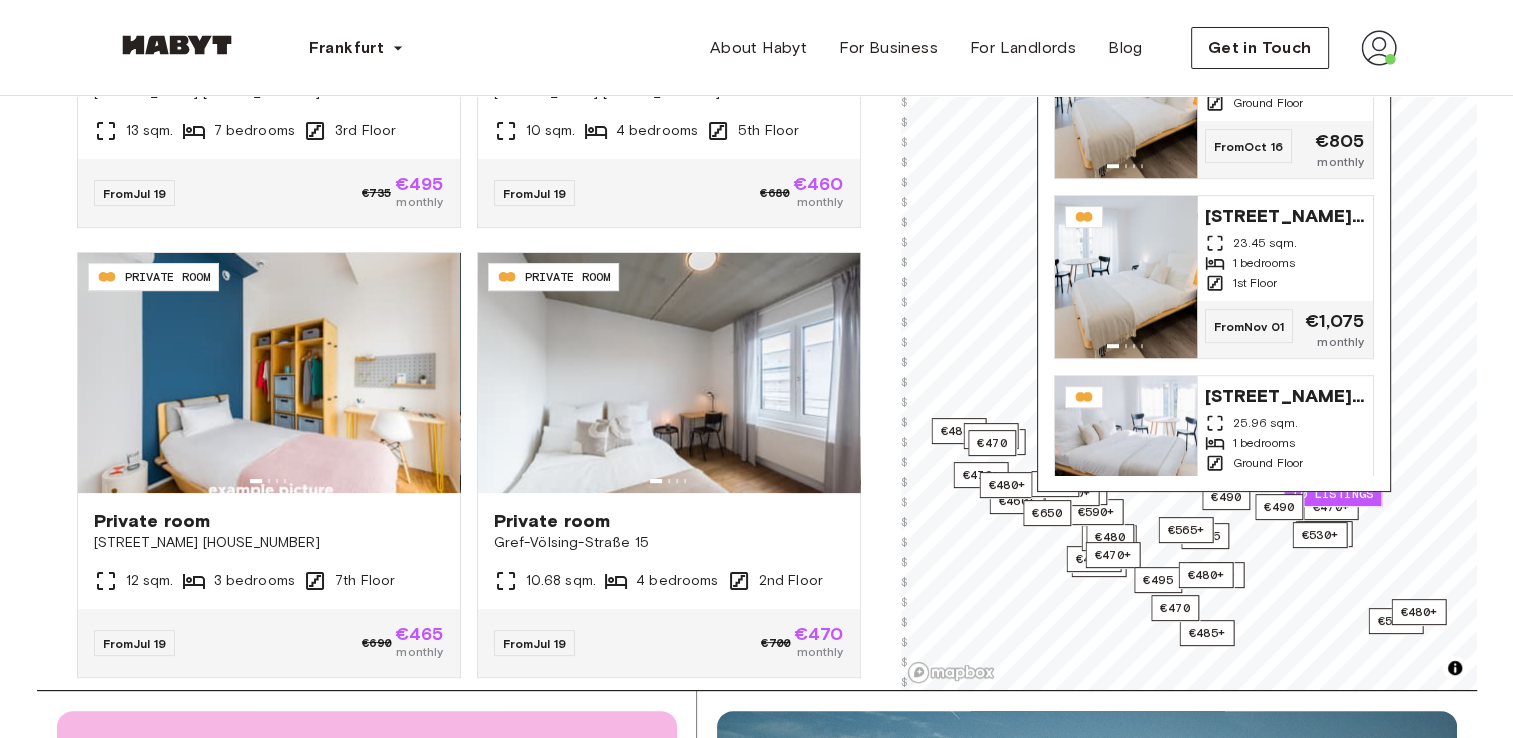 scroll, scrollTop: 500, scrollLeft: 0, axis: vertical 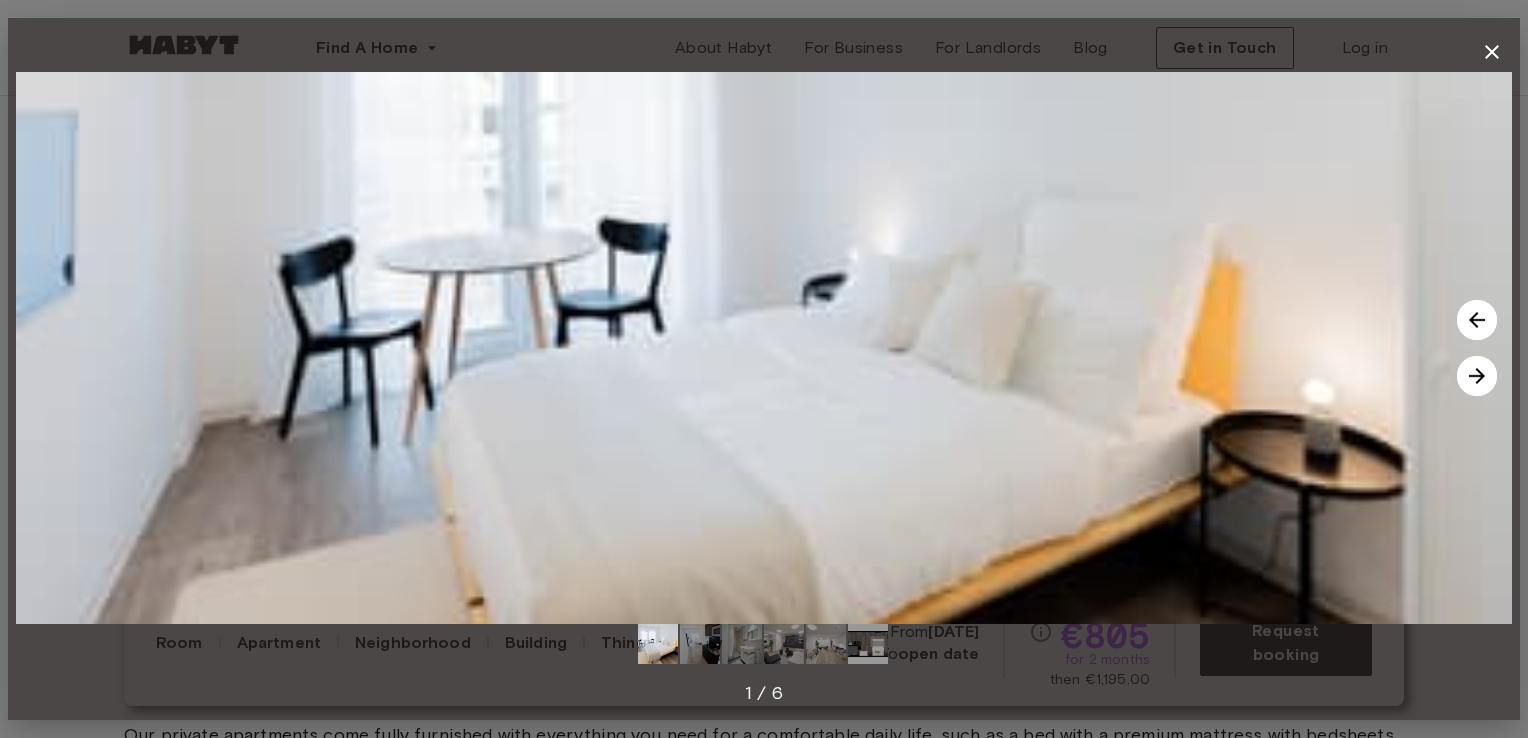 click at bounding box center (1477, 320) 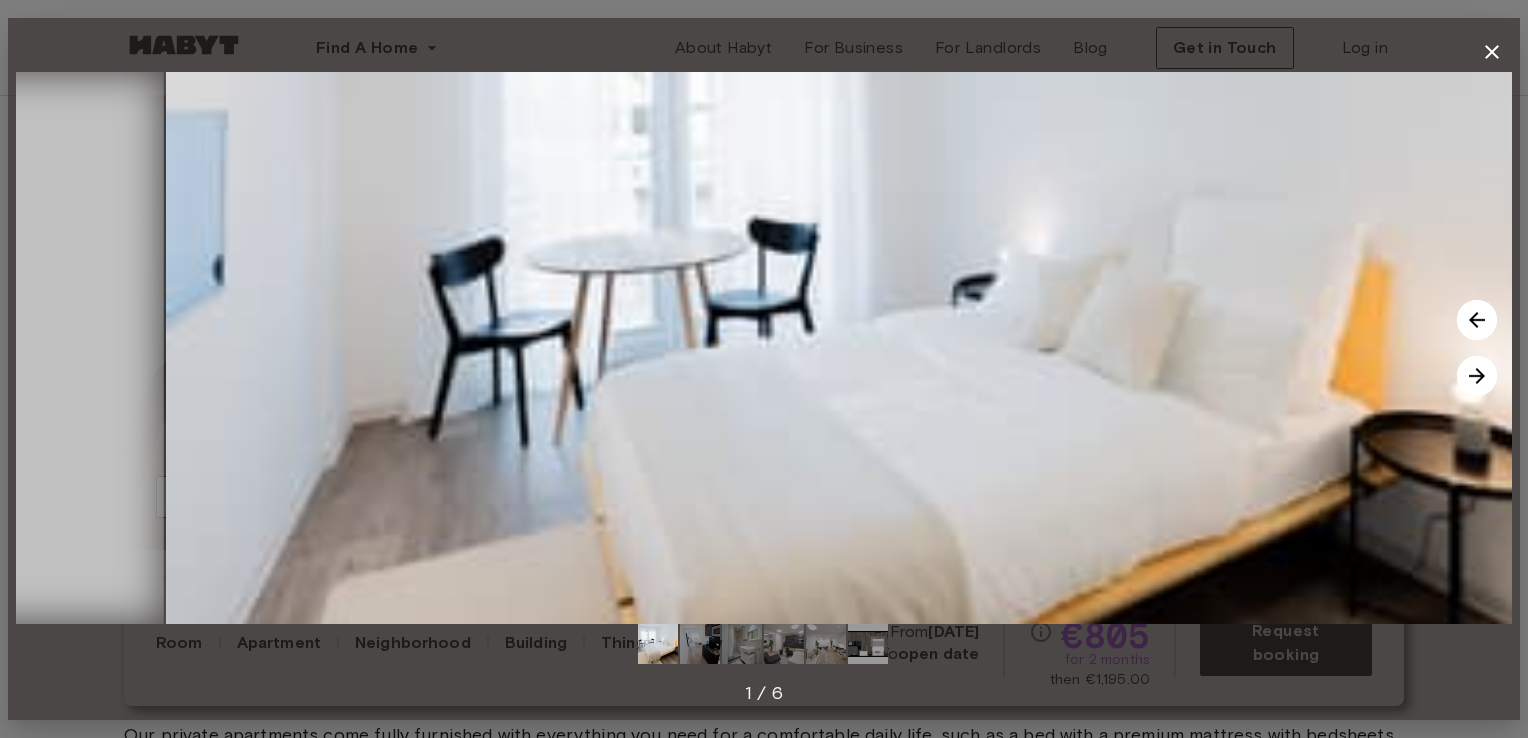 drag, startPoint x: 1463, startPoint y: 311, endPoint x: 1499, endPoint y: 47, distance: 266.44324 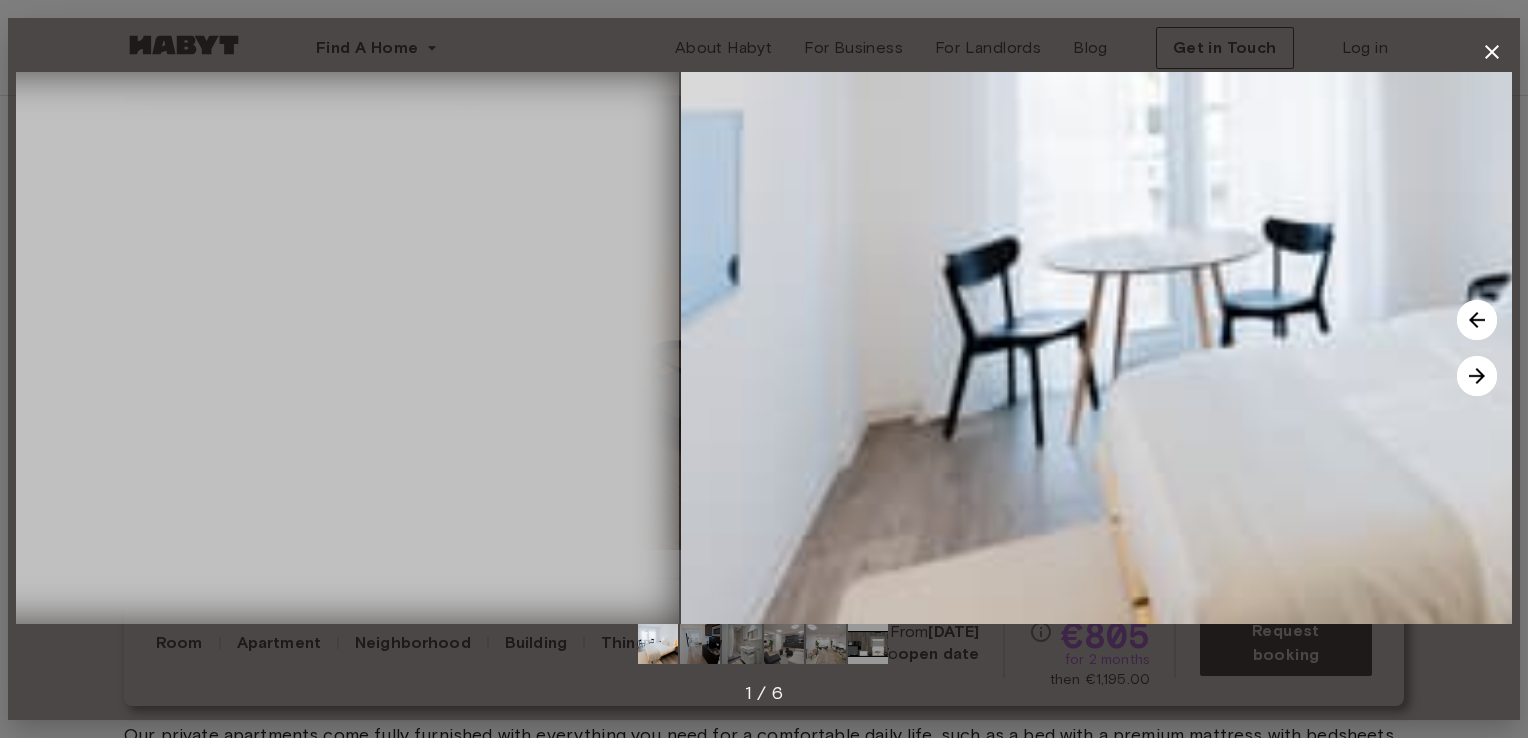 click at bounding box center [1477, 320] 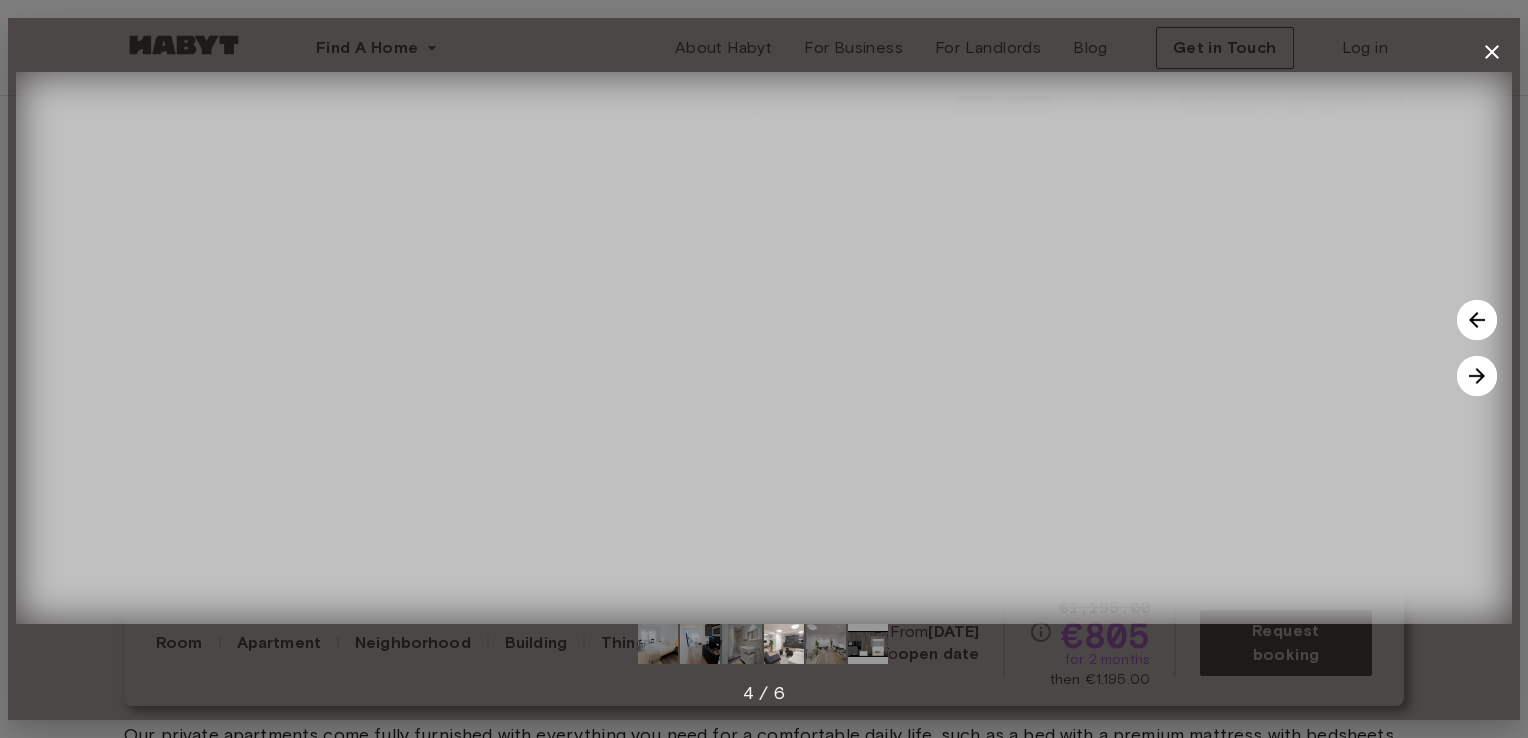 click at bounding box center (1477, 320) 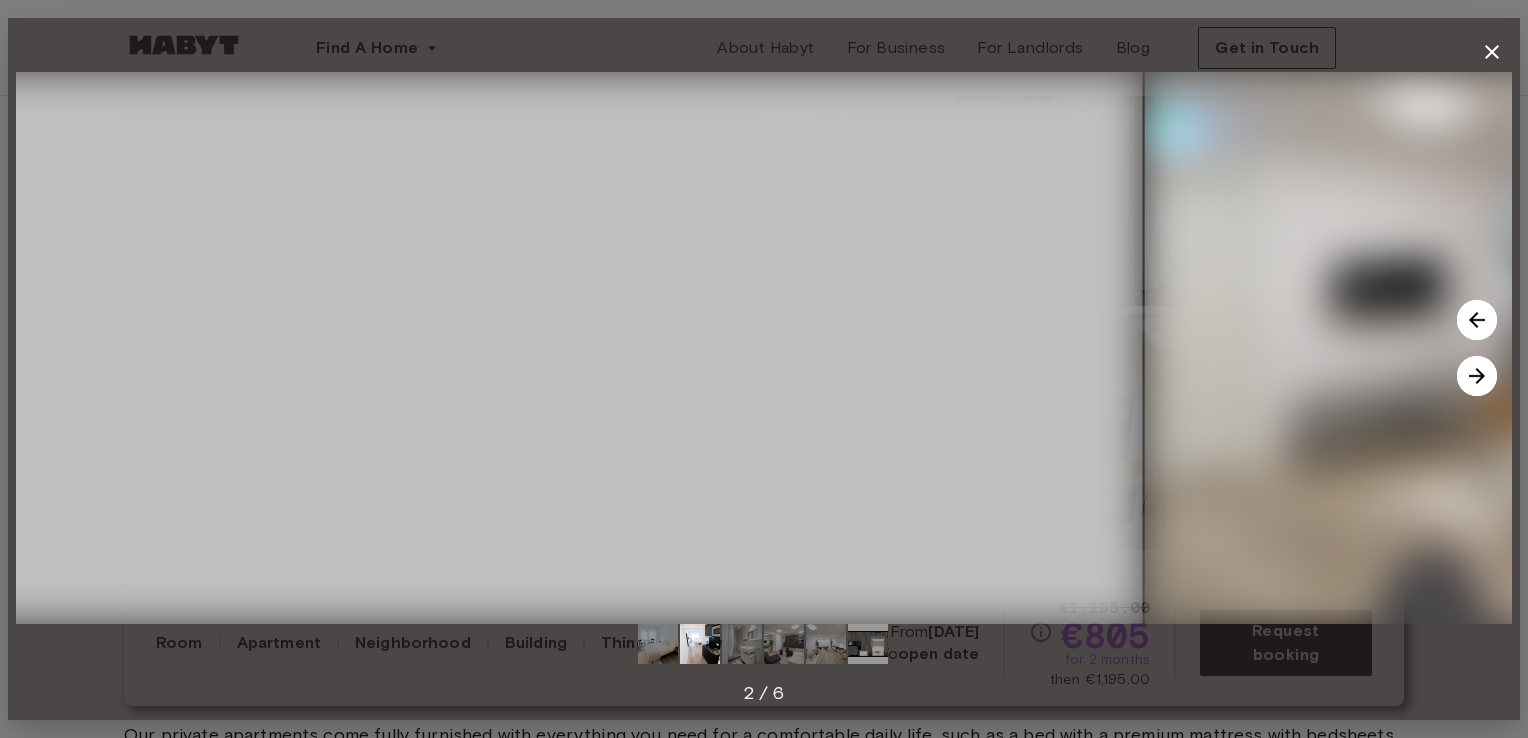 click at bounding box center [1477, 320] 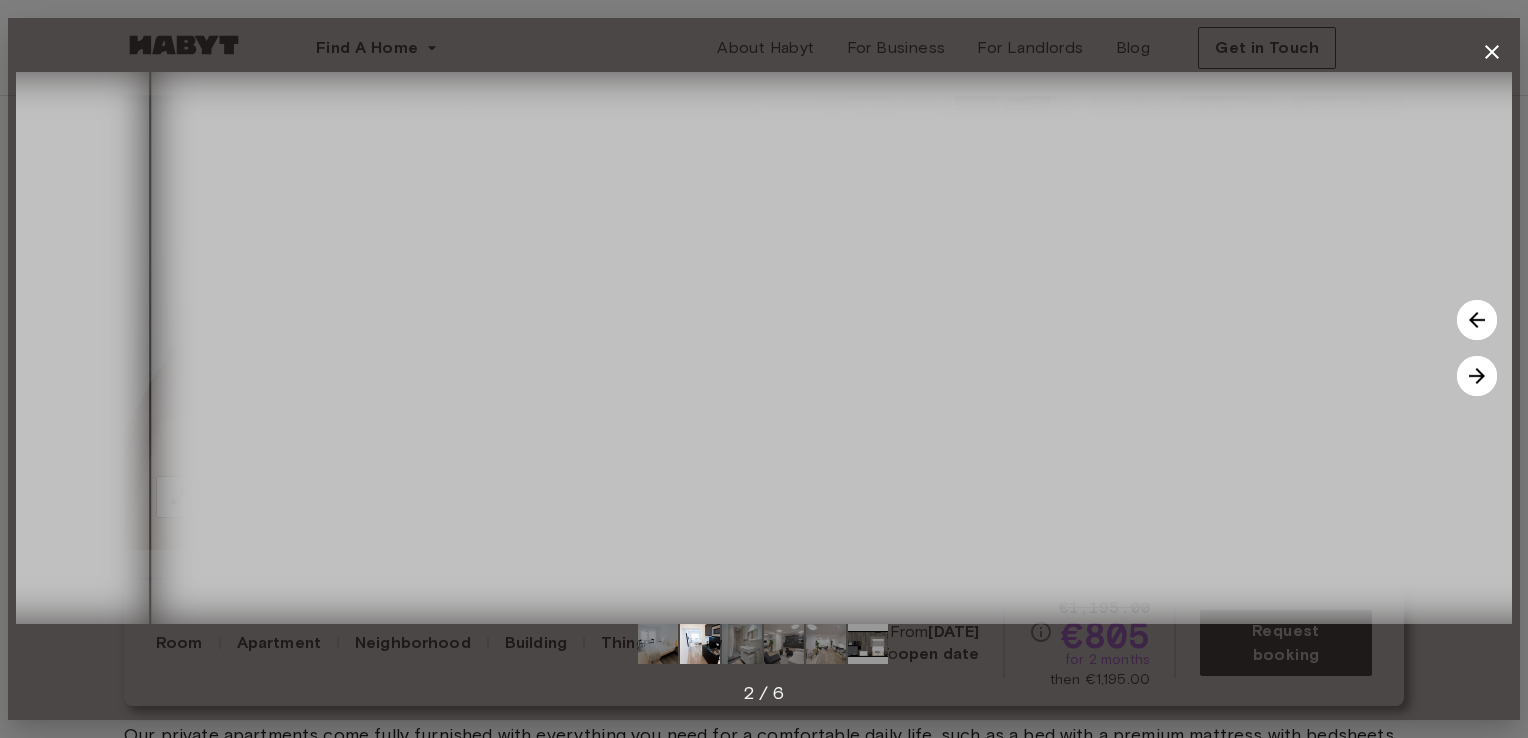 click 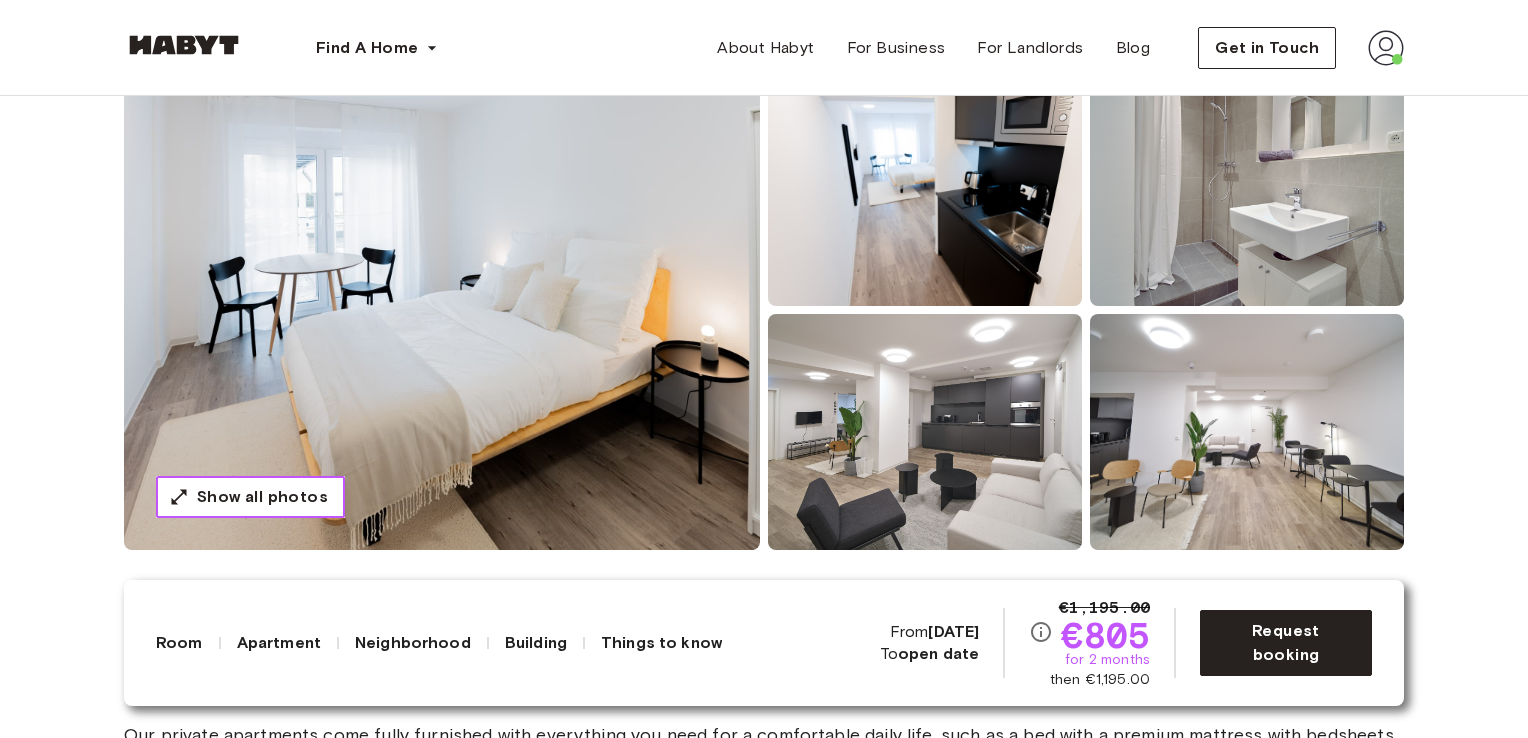 click on "Show all photos" at bounding box center [262, 497] 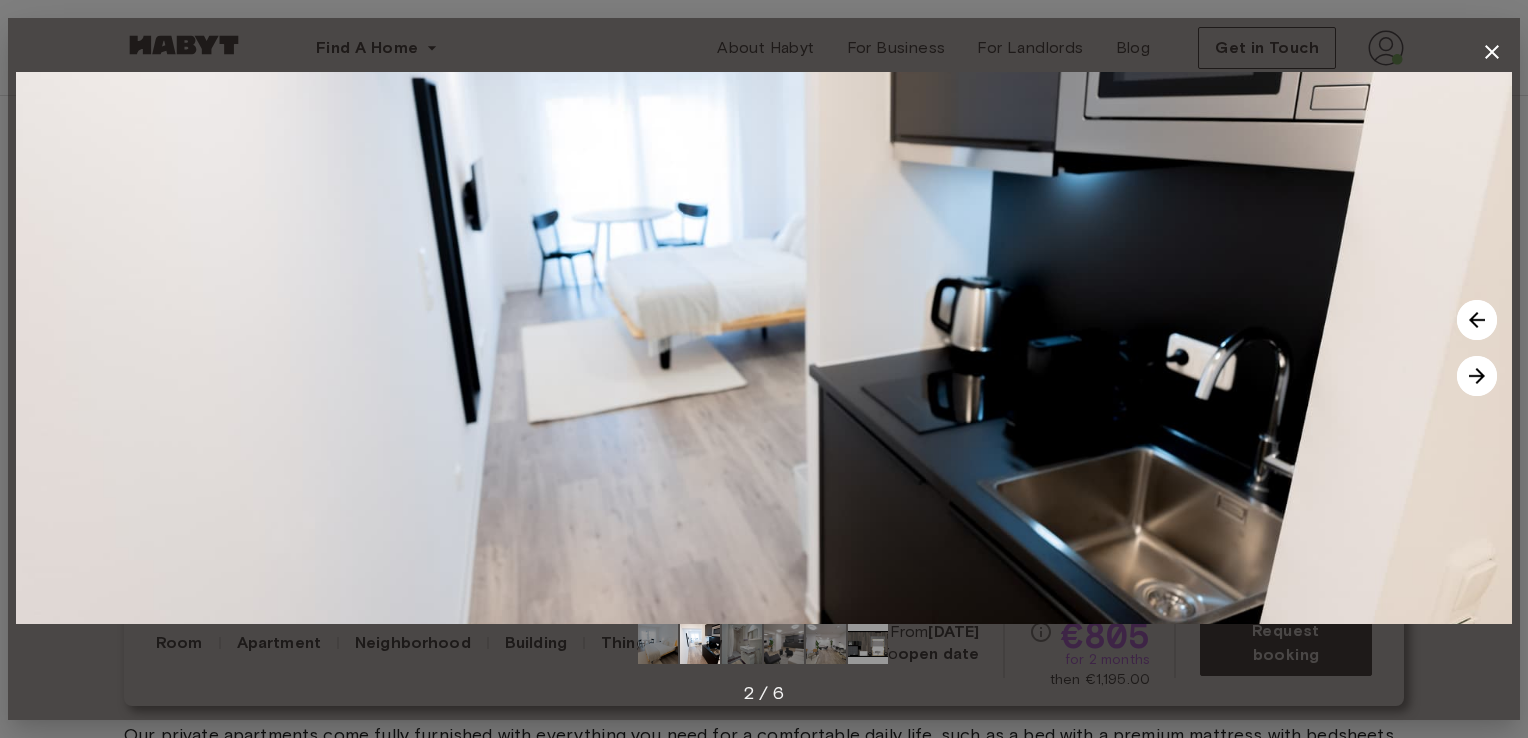 click at bounding box center (1477, 376) 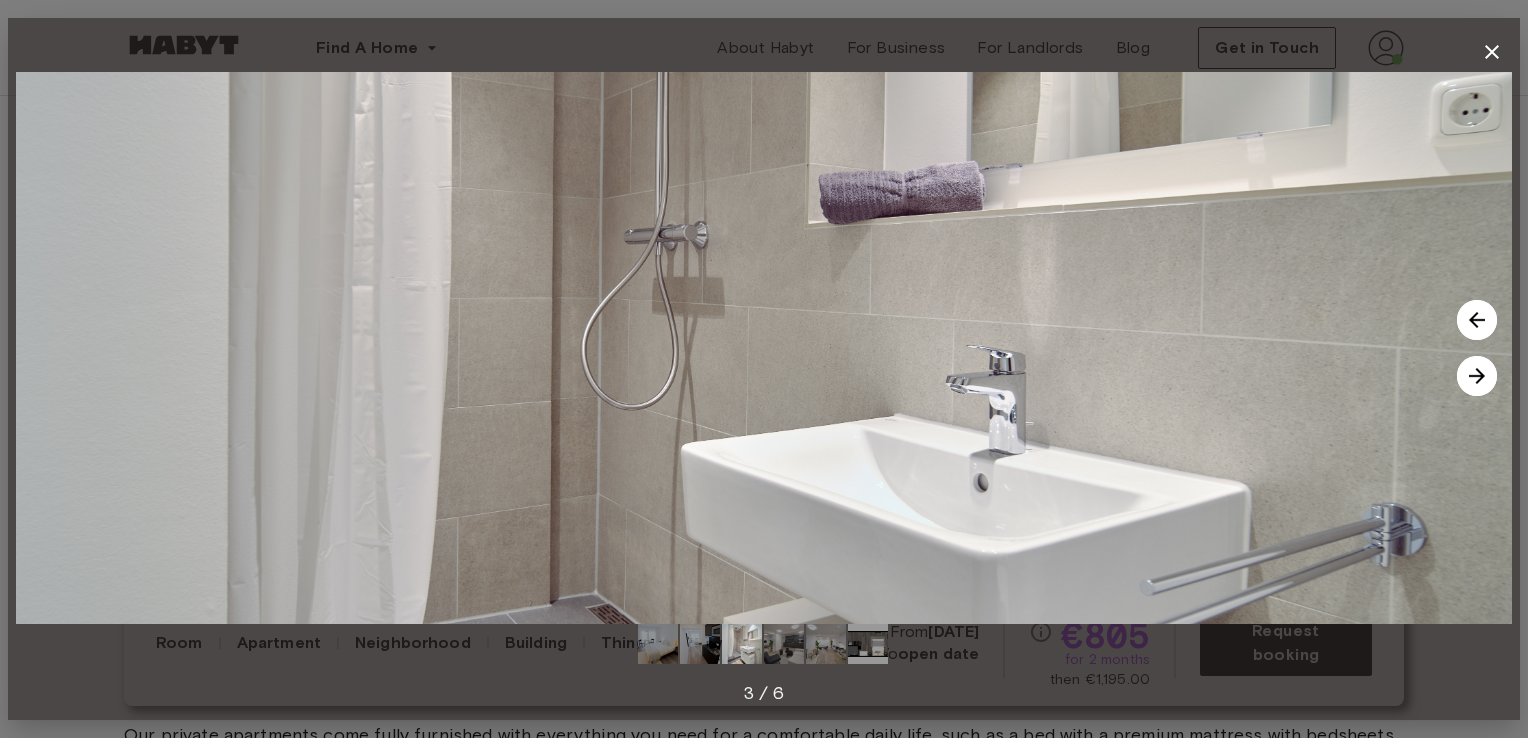 click 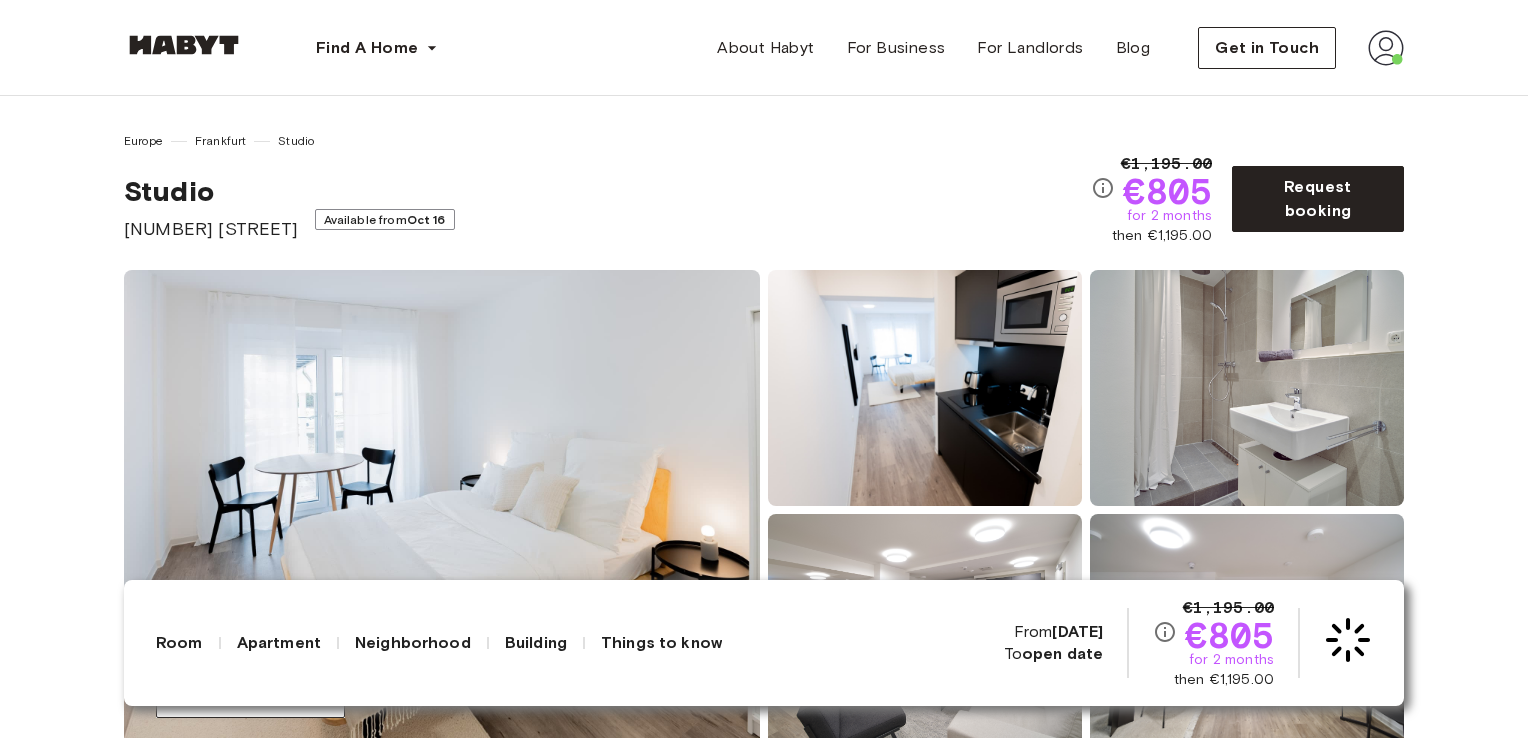 scroll, scrollTop: 600, scrollLeft: 0, axis: vertical 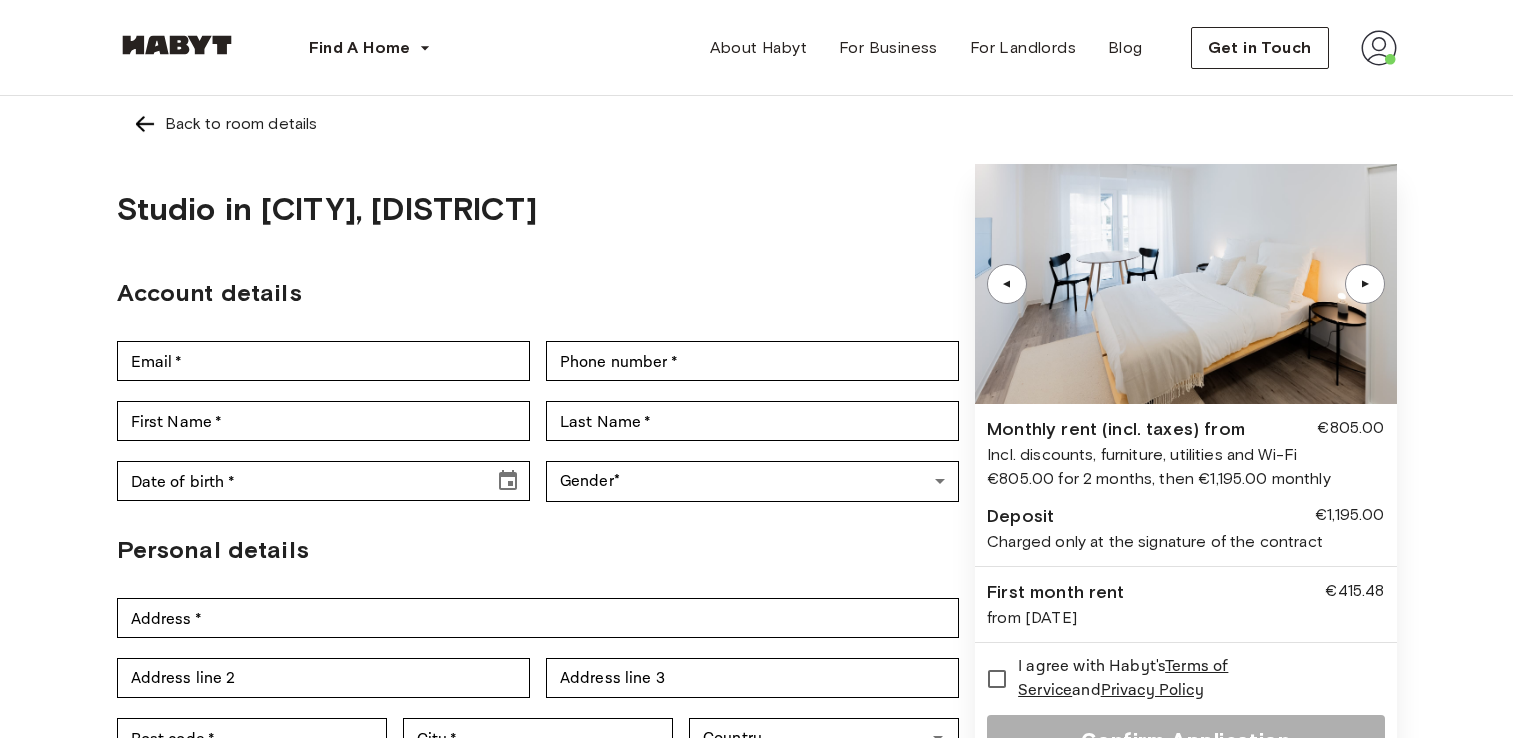 type on "**********" 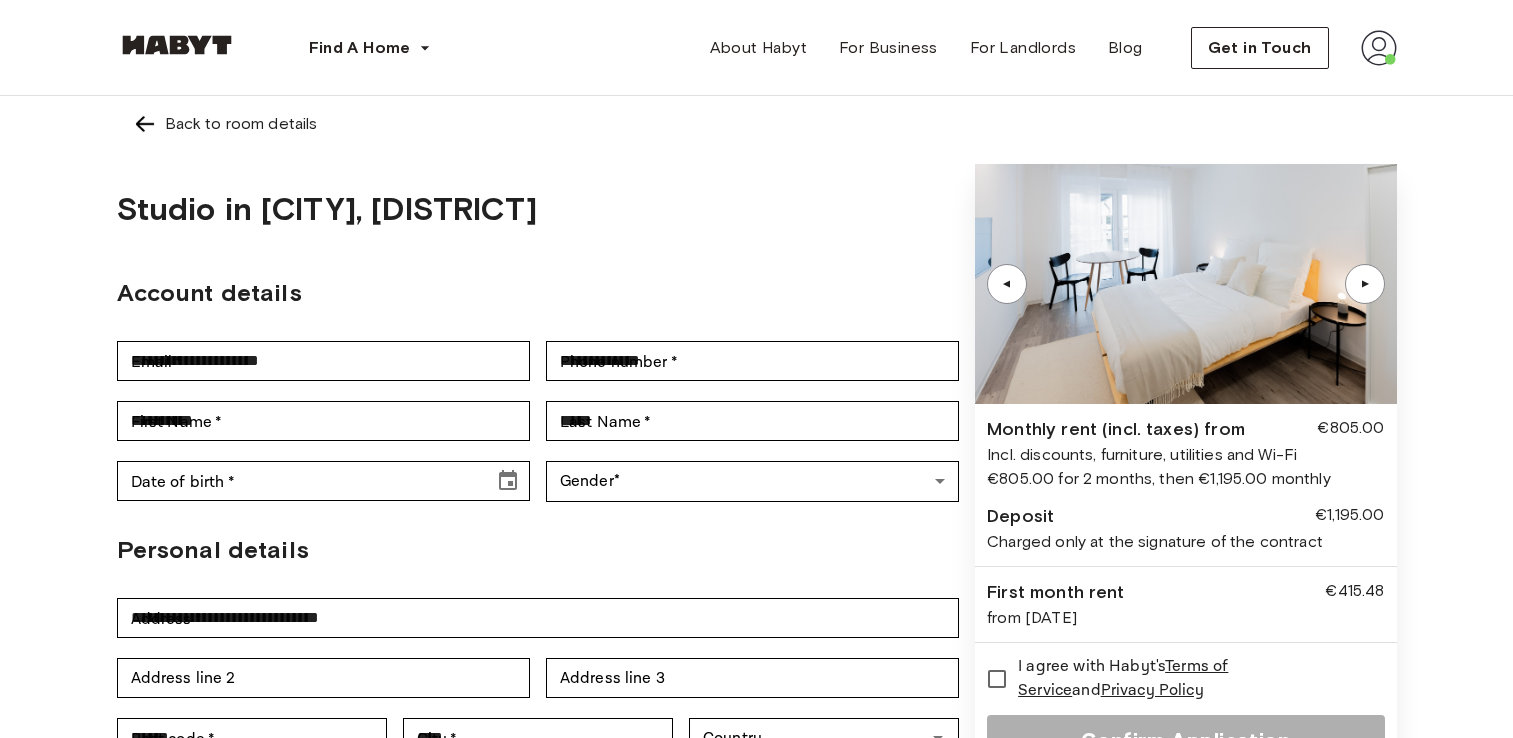 scroll, scrollTop: 0, scrollLeft: 0, axis: both 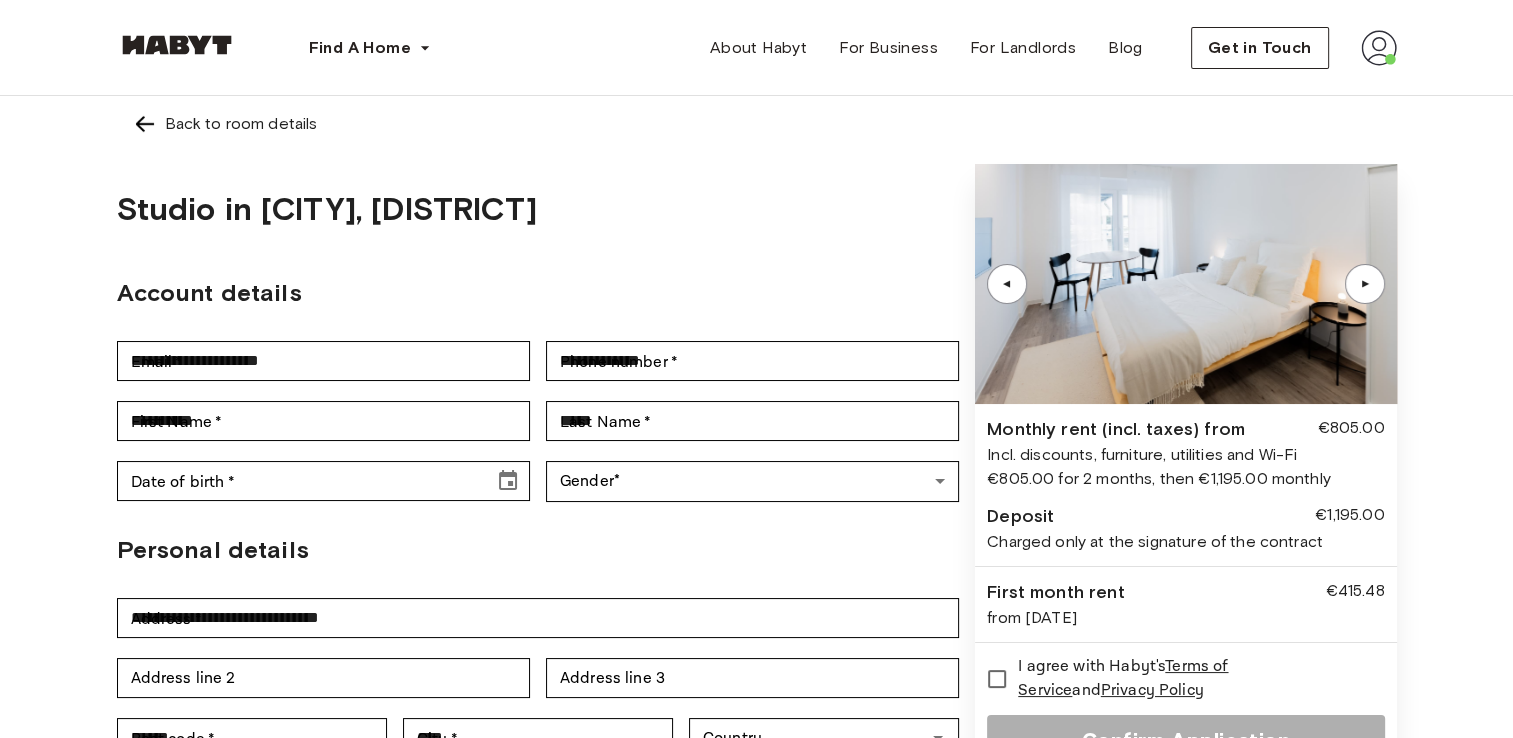 type on "**********" 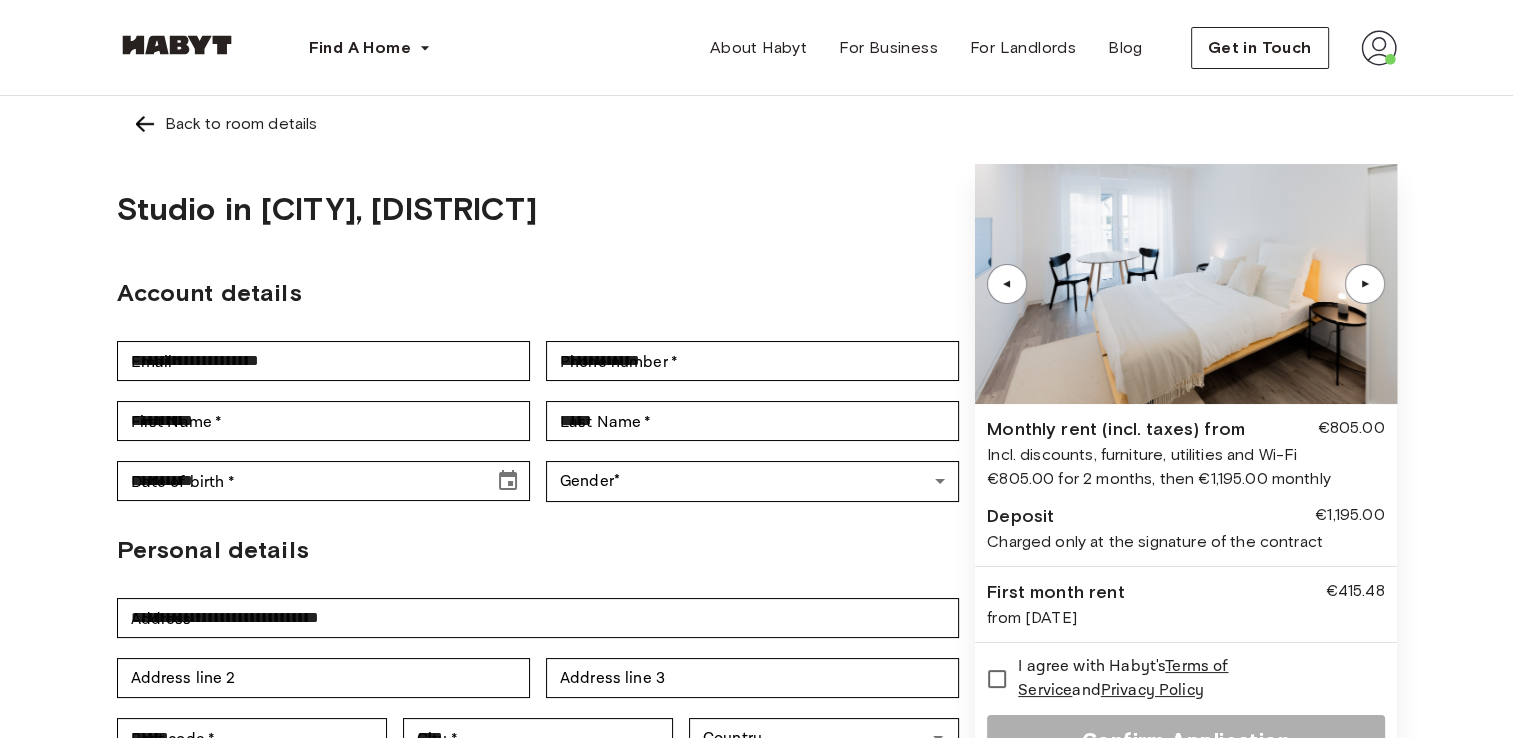 scroll, scrollTop: 0, scrollLeft: 0, axis: both 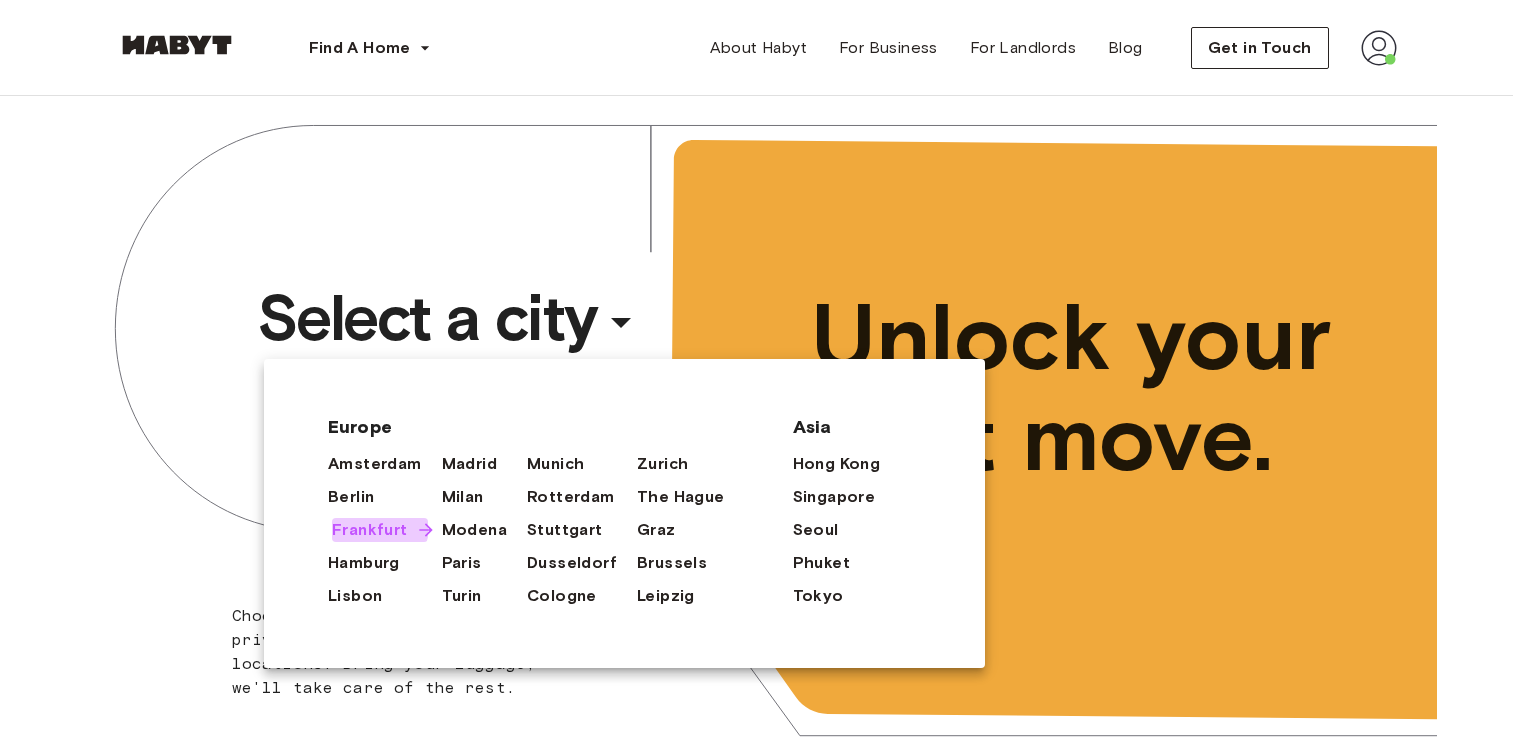 click on "Frankfurt" at bounding box center [370, 530] 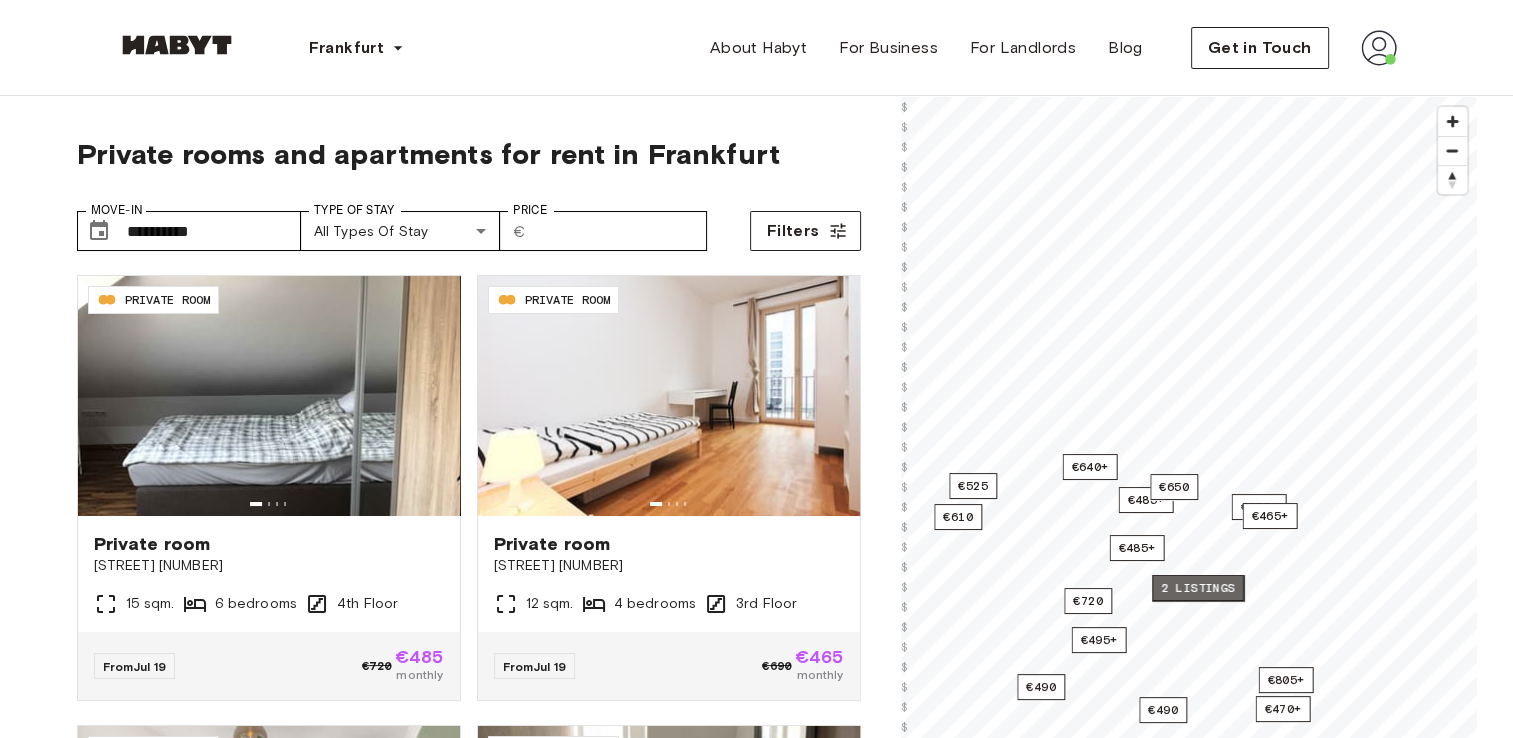 click on "2 listings" at bounding box center (1198, 588) 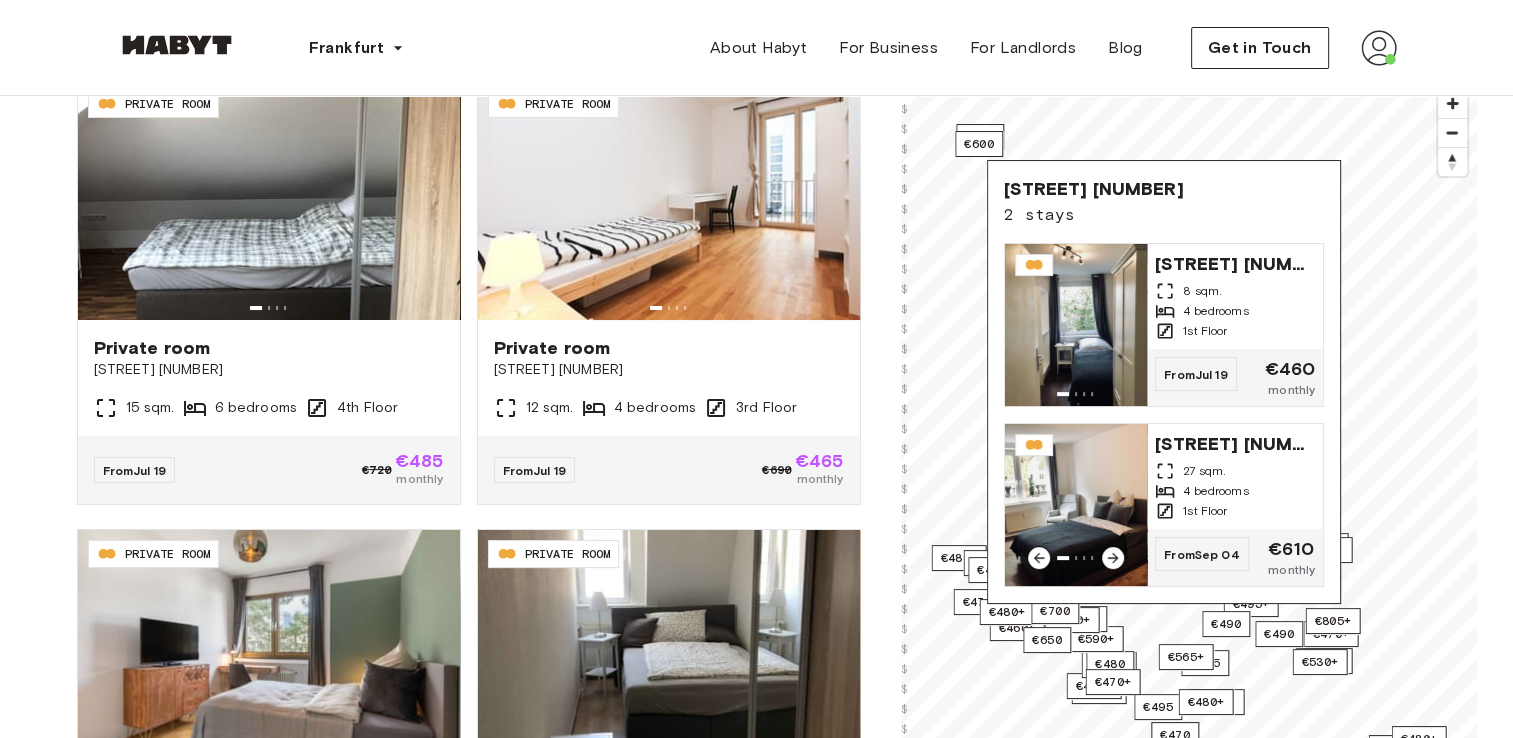 scroll, scrollTop: 200, scrollLeft: 0, axis: vertical 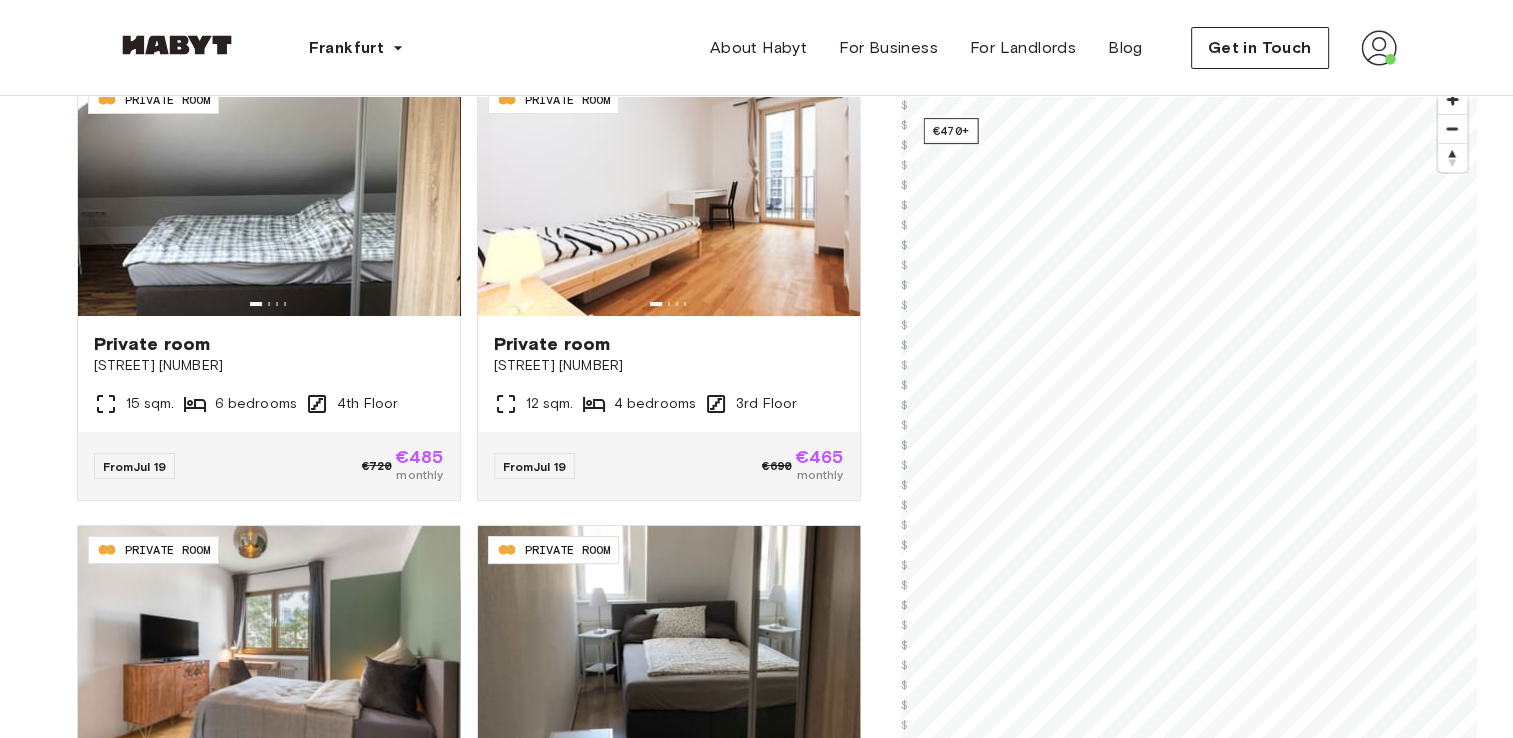 click on "**********" at bounding box center [756, 2249] 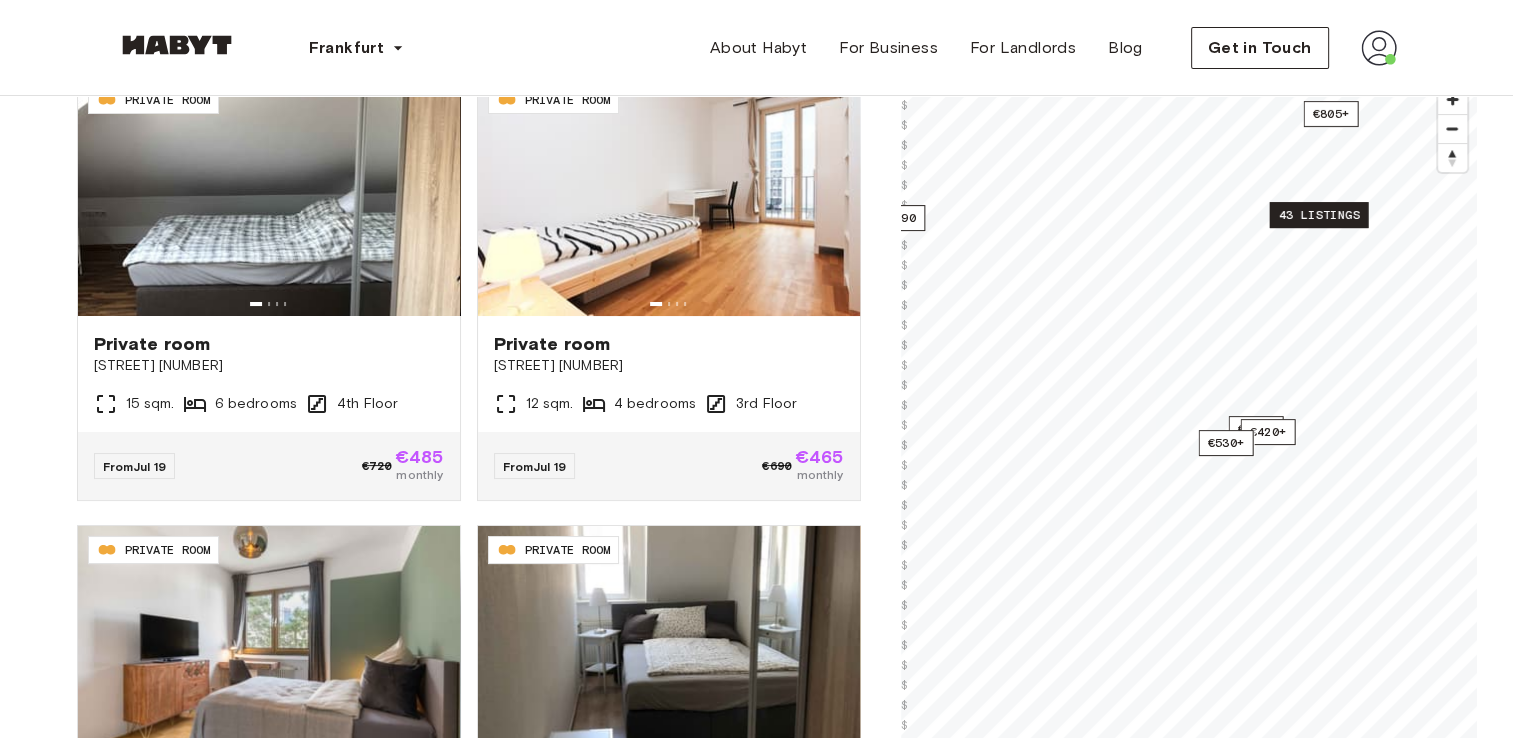 click on "43 listings" at bounding box center (1318, 215) 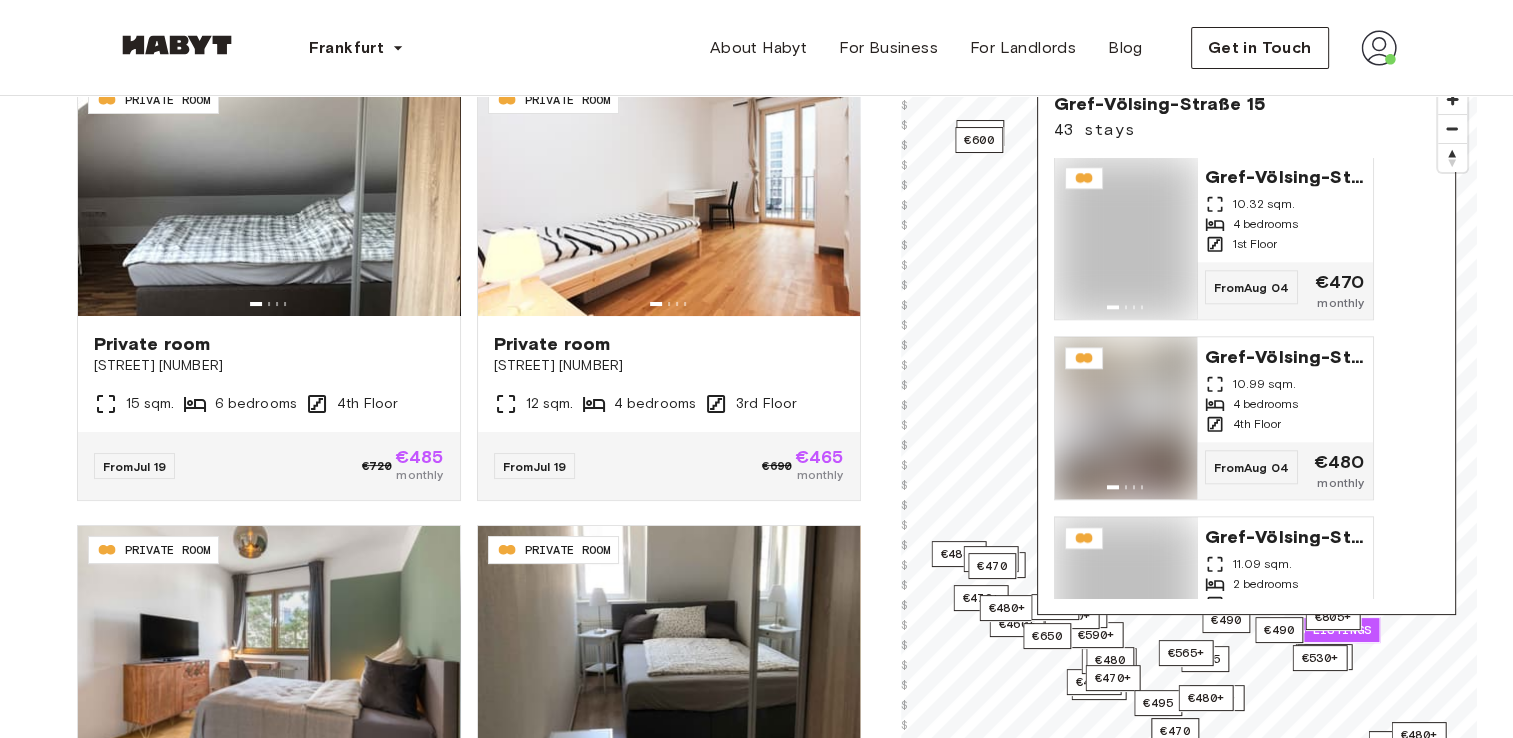 scroll, scrollTop: 2400, scrollLeft: 0, axis: vertical 